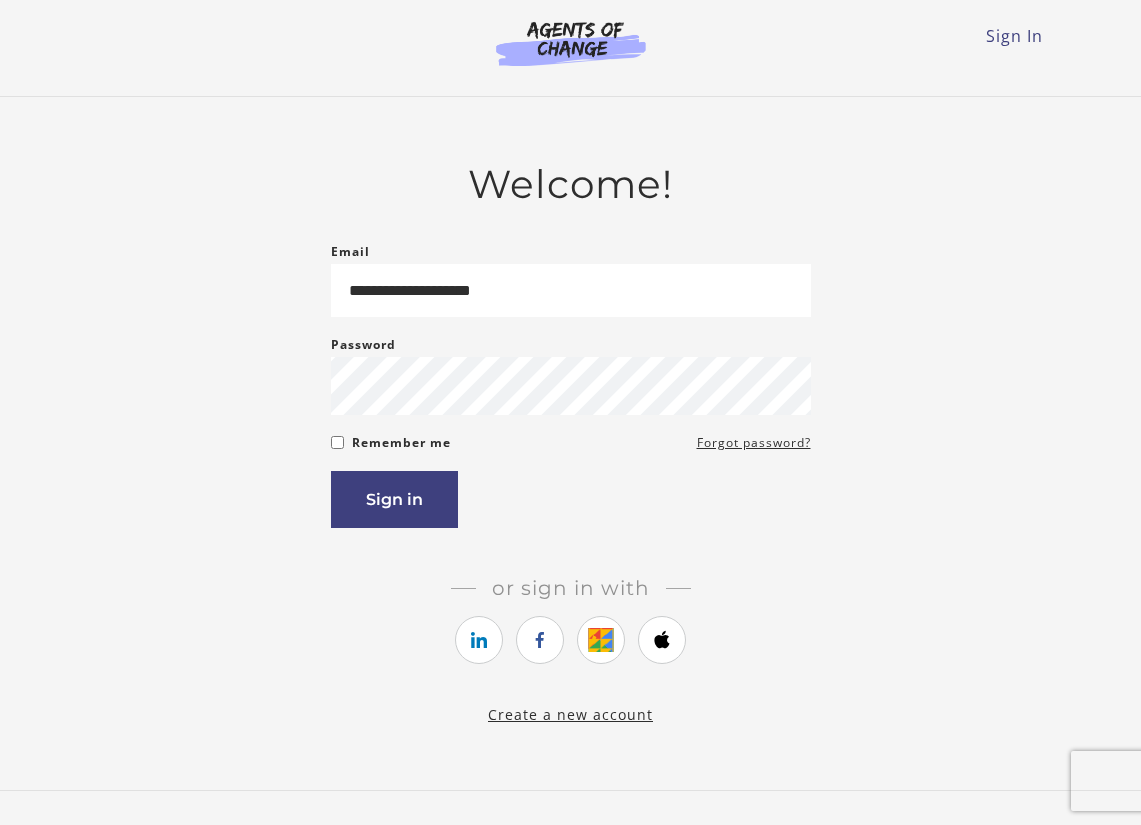 scroll, scrollTop: 0, scrollLeft: 0, axis: both 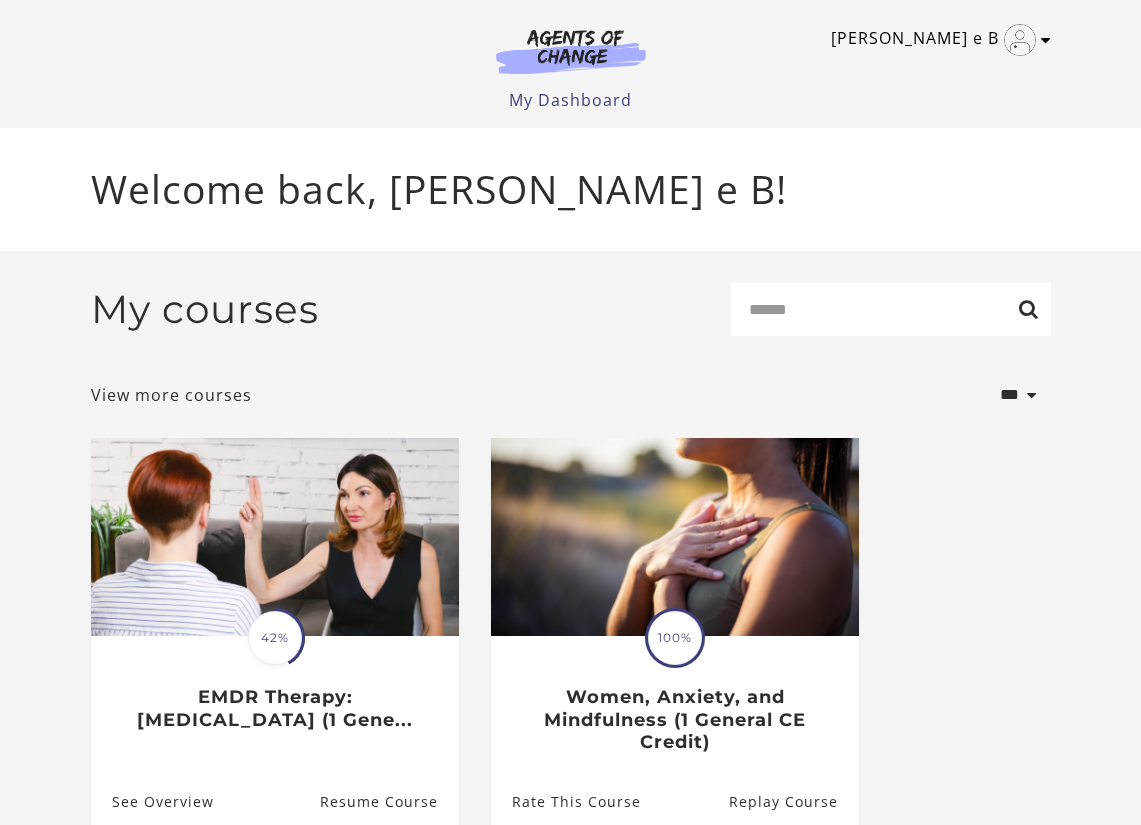 click at bounding box center [1046, 40] 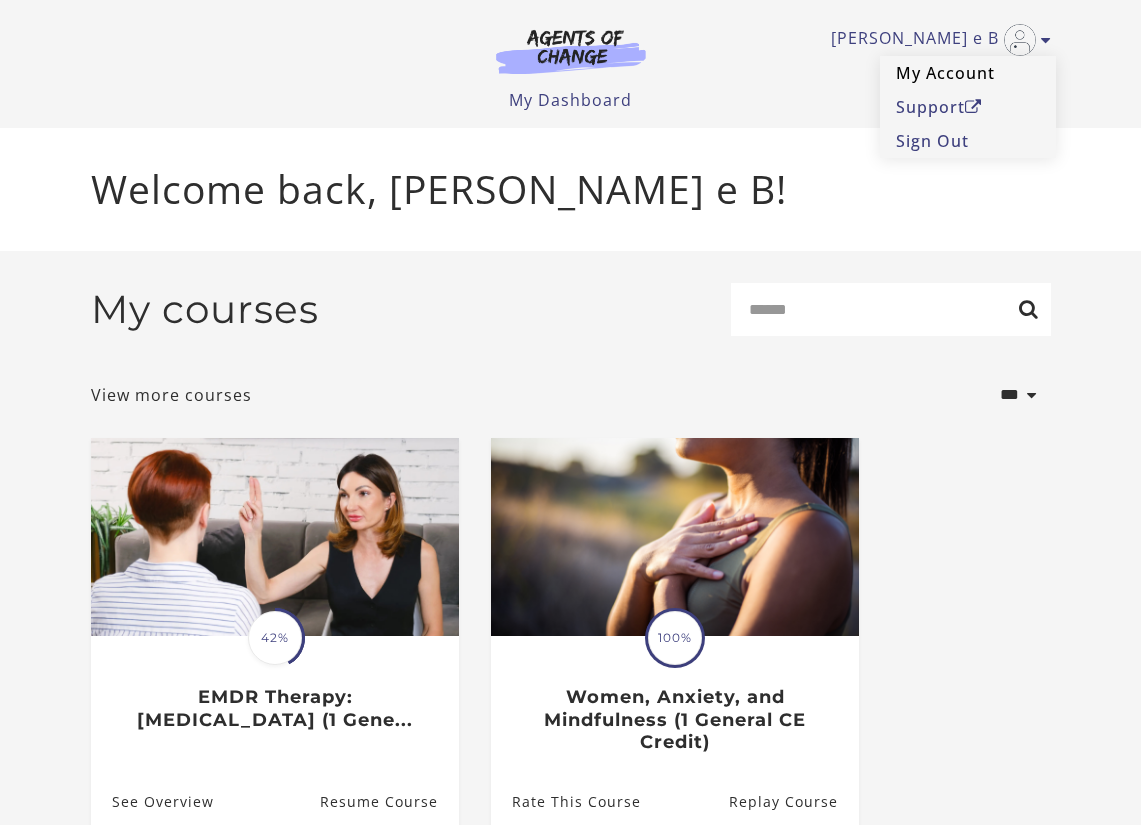 click on "My Account" at bounding box center [968, 73] 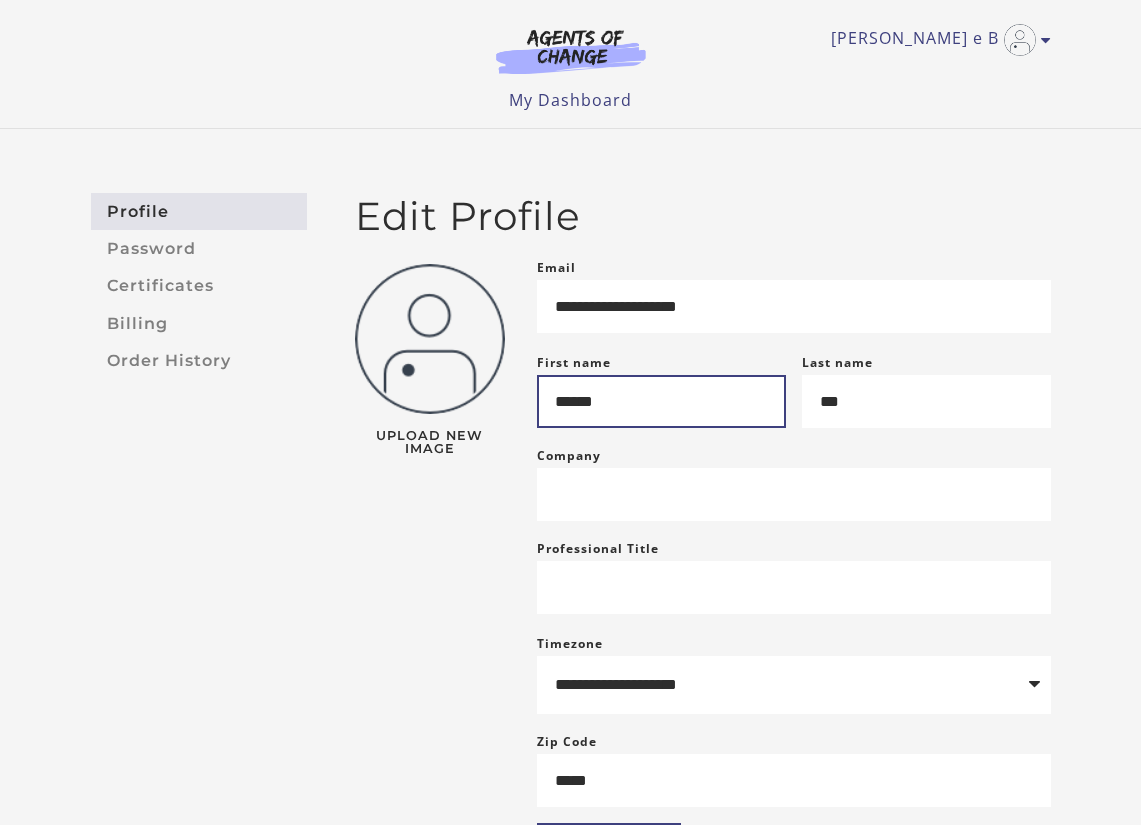 scroll, scrollTop: 0, scrollLeft: 0, axis: both 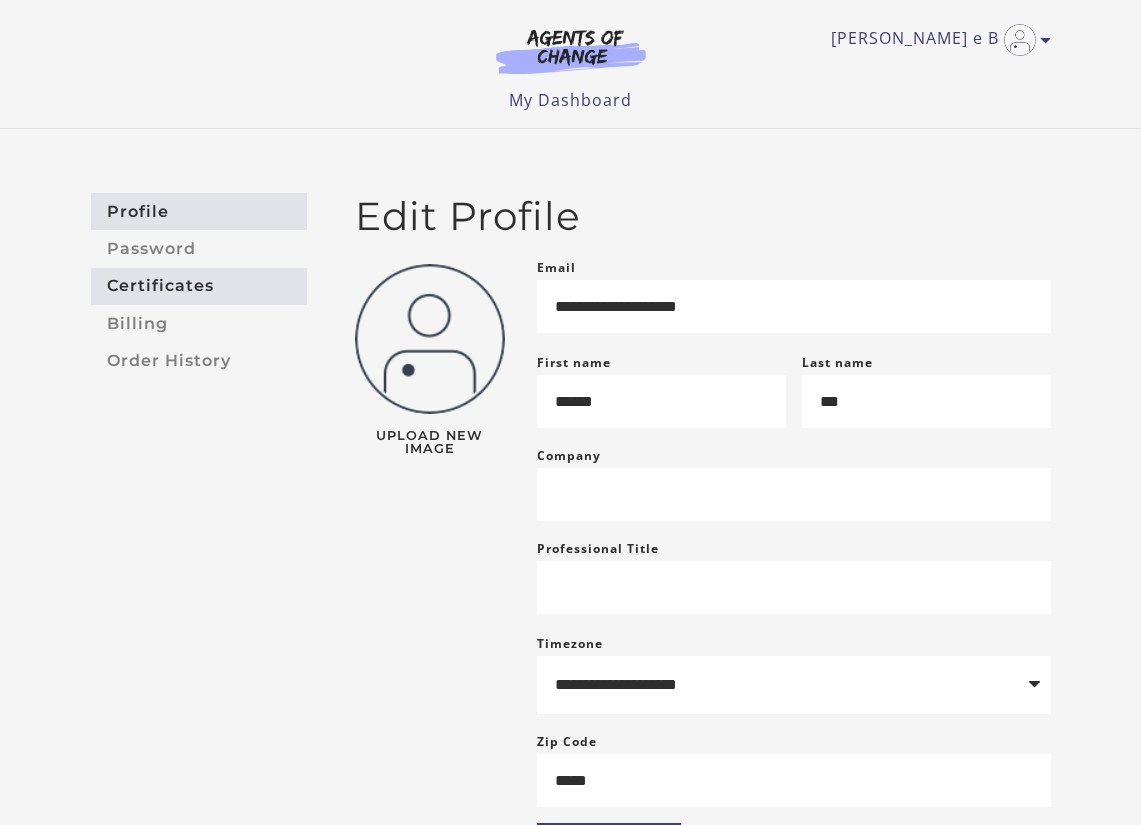 click on "Certificates" at bounding box center (199, 286) 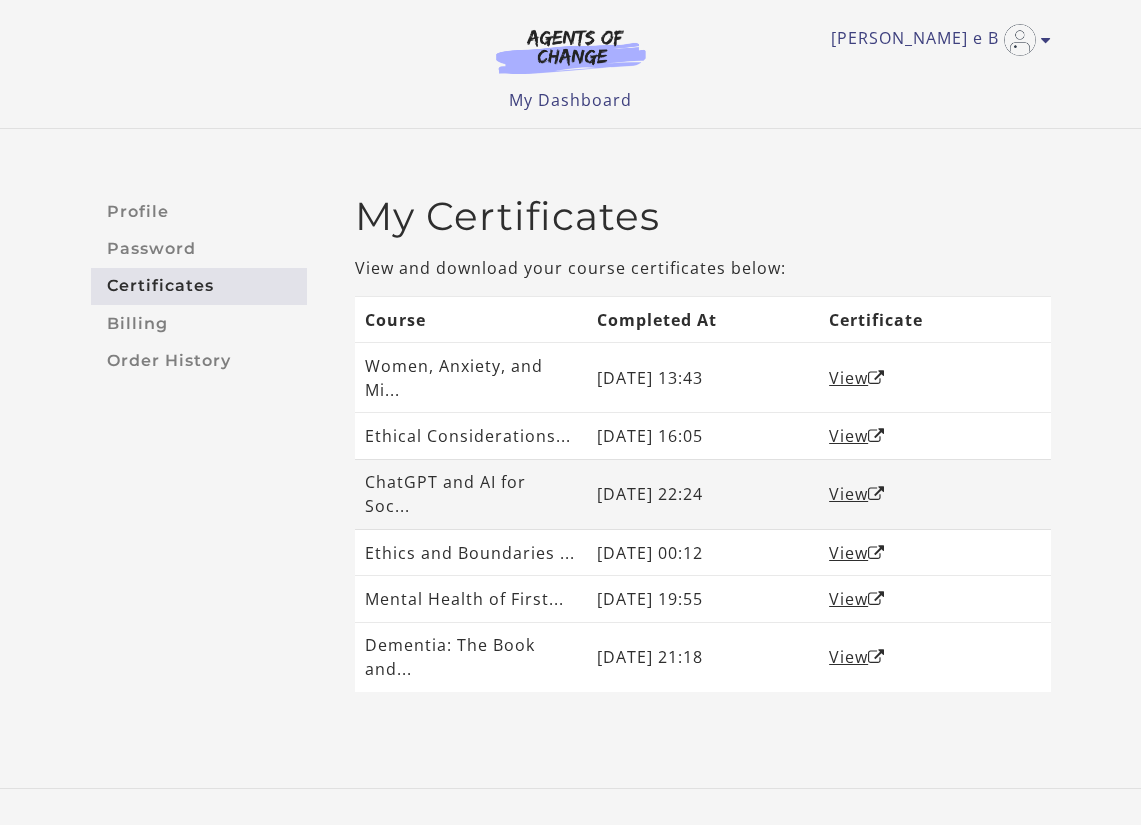 scroll, scrollTop: 0, scrollLeft: 0, axis: both 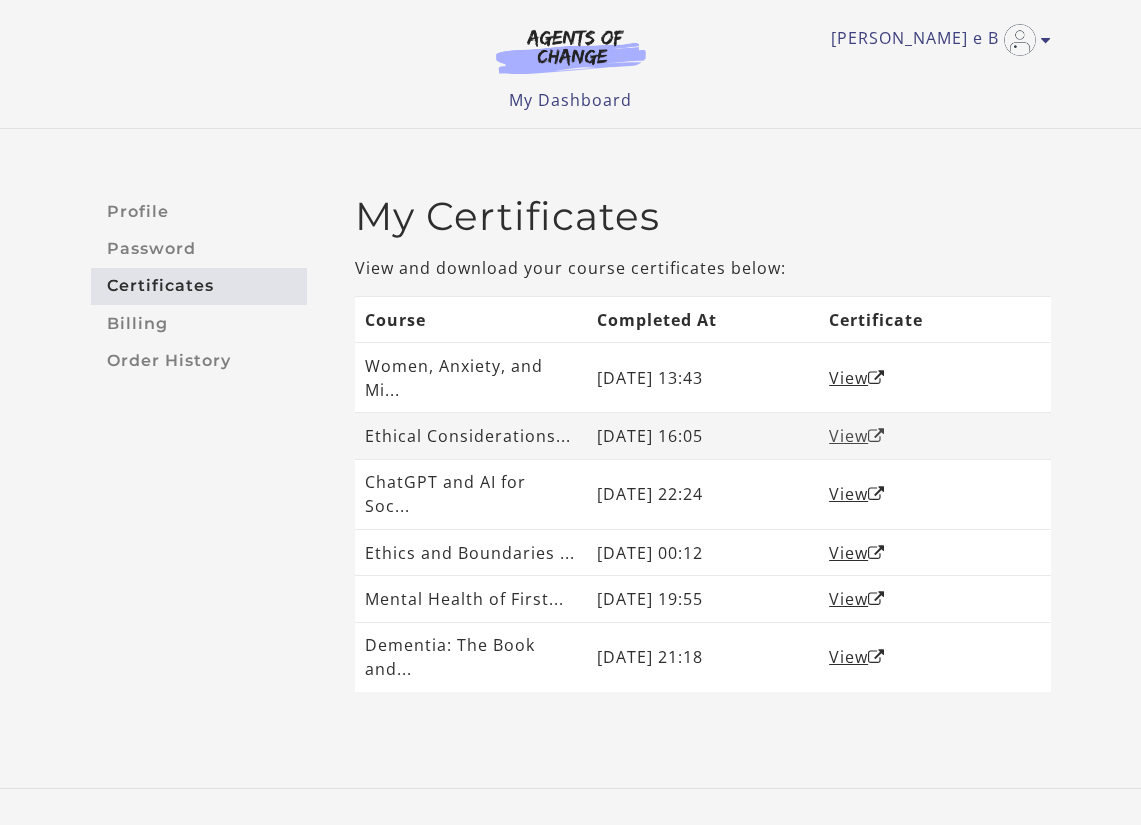 click on "View" at bounding box center (857, 436) 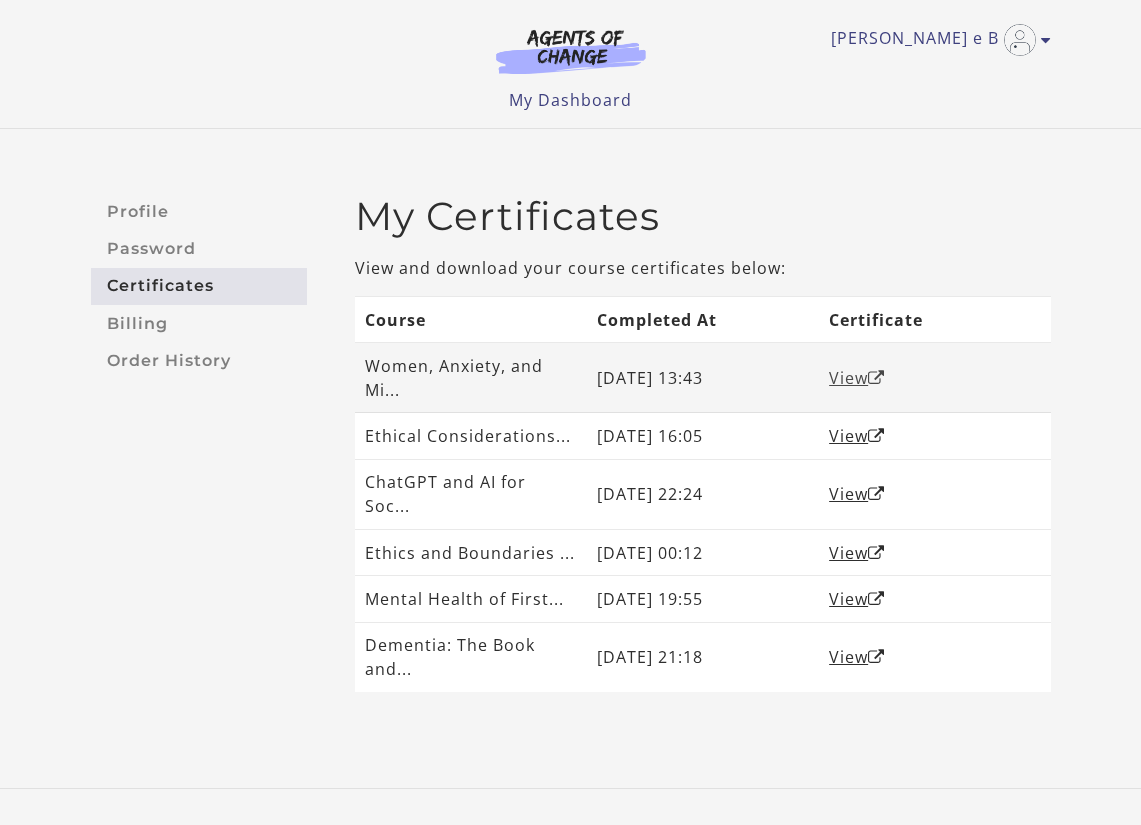 click on "View" at bounding box center [857, 378] 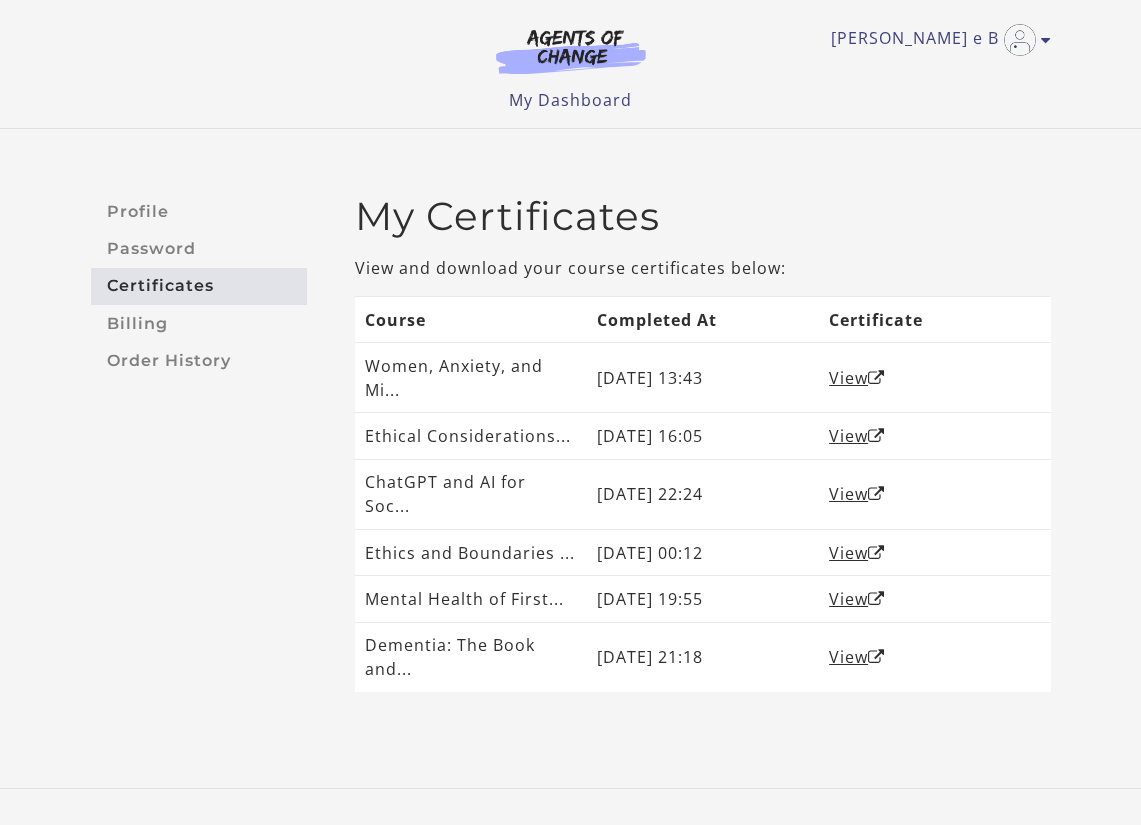 click on "My Dashboard
My Account
Support
Sign Out" at bounding box center (571, 100) 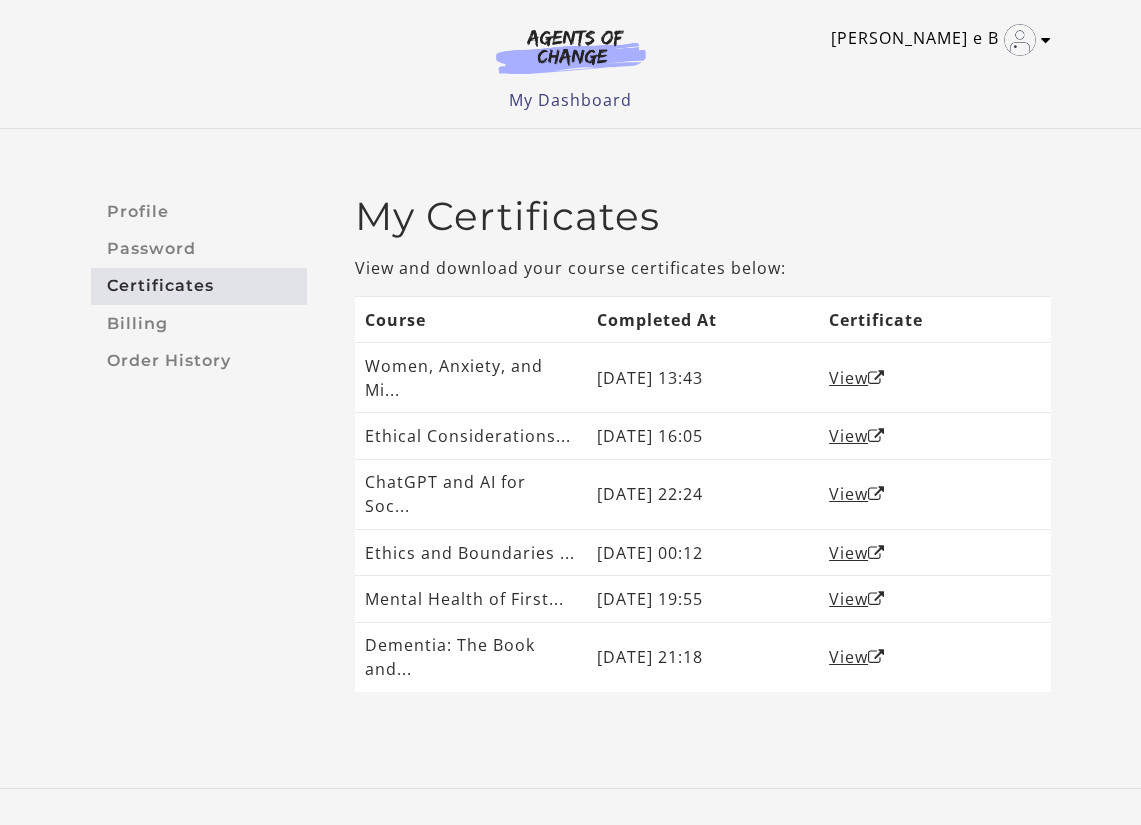 click on "[PERSON_NAME] e B" at bounding box center [936, 40] 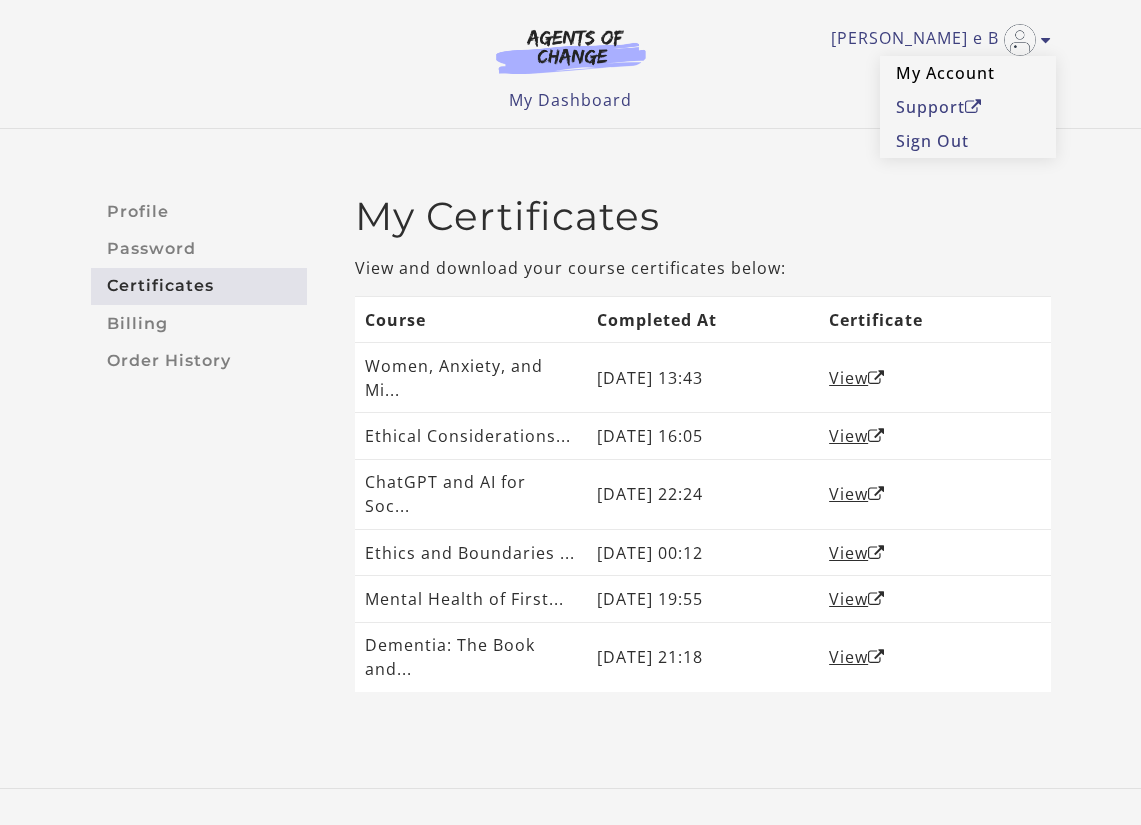 click on "My Account" at bounding box center [968, 73] 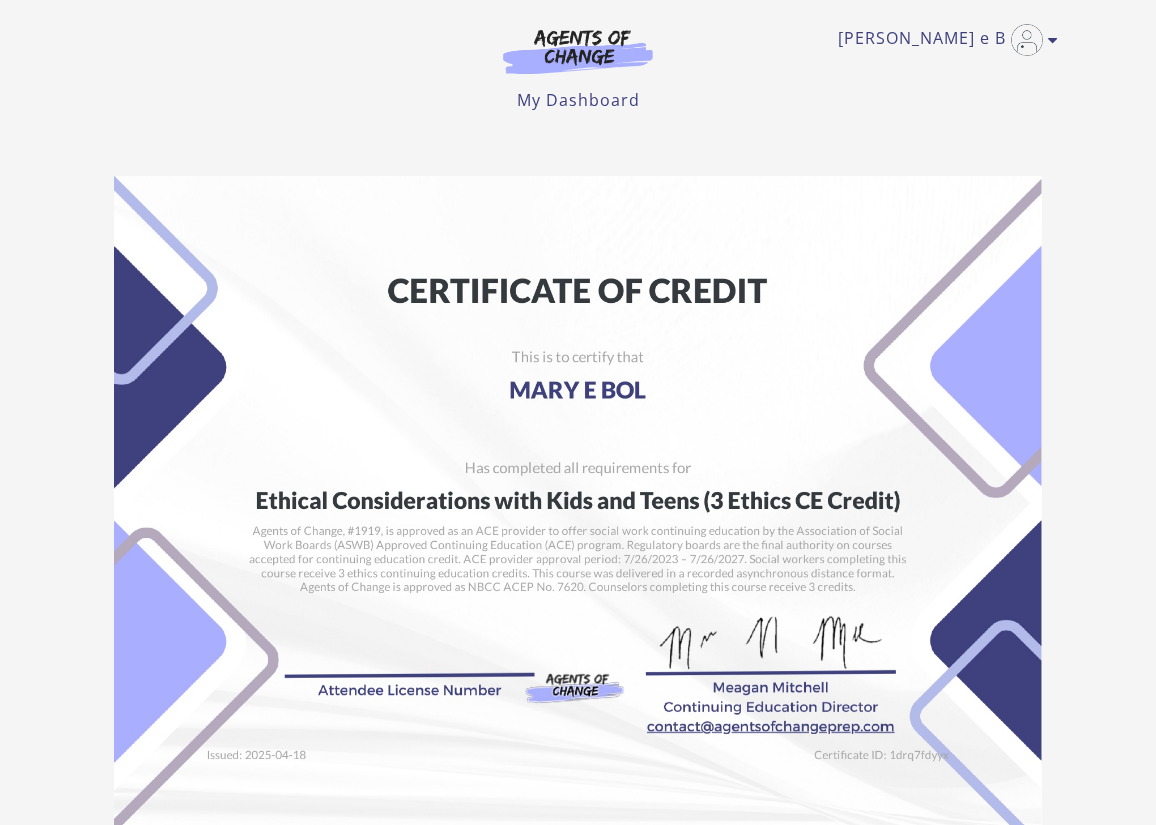 scroll, scrollTop: 0, scrollLeft: 0, axis: both 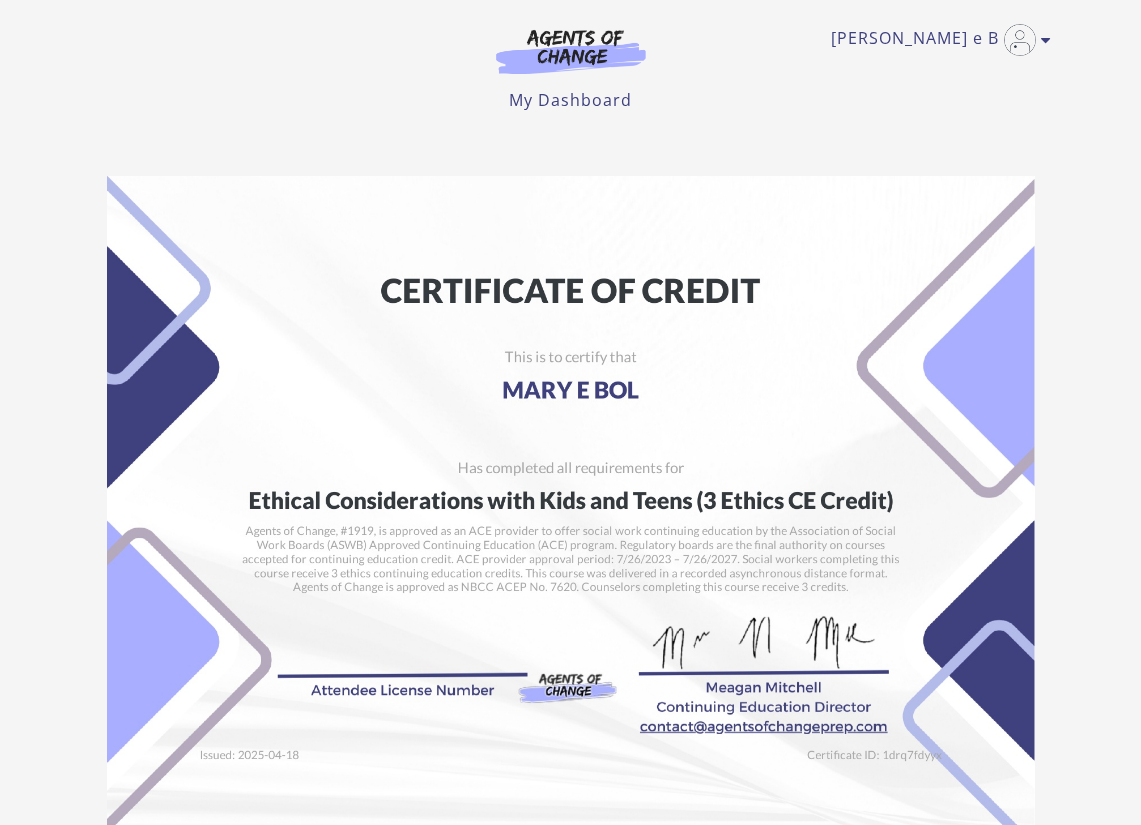 drag, startPoint x: 599, startPoint y: 543, endPoint x: 471, endPoint y: 397, distance: 194.16487 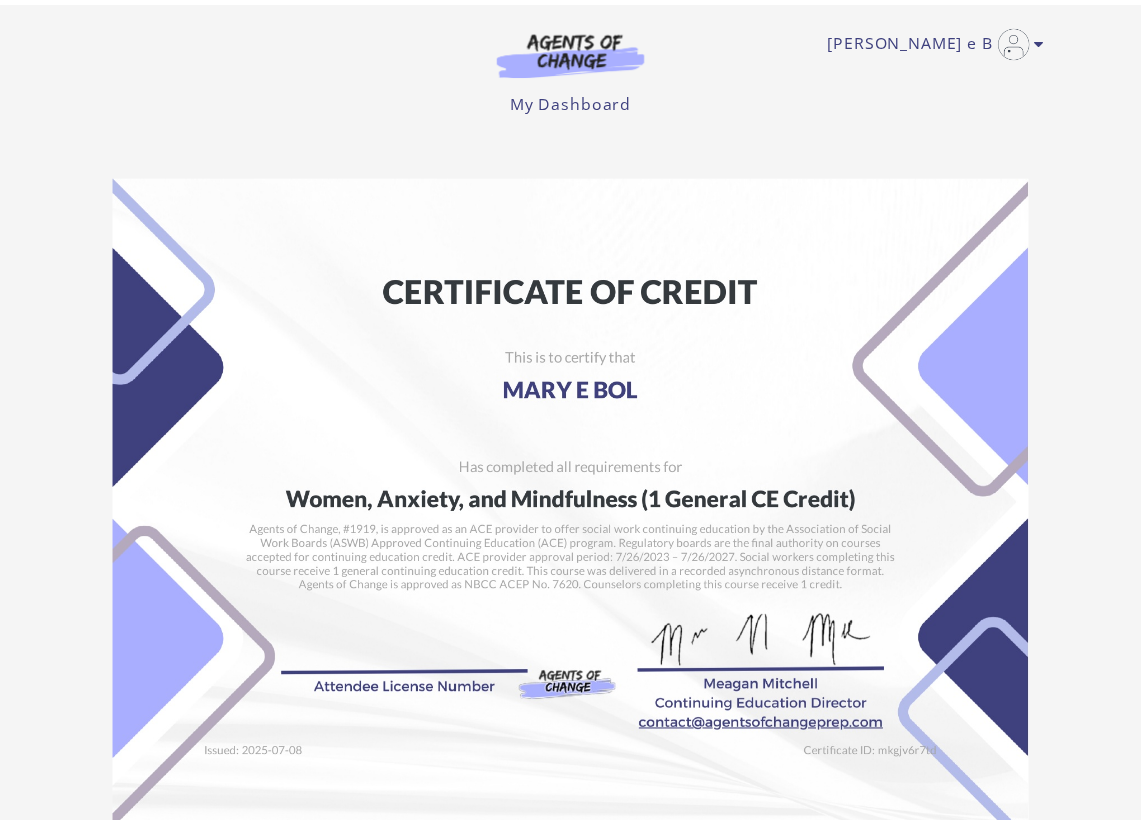 scroll, scrollTop: 0, scrollLeft: 0, axis: both 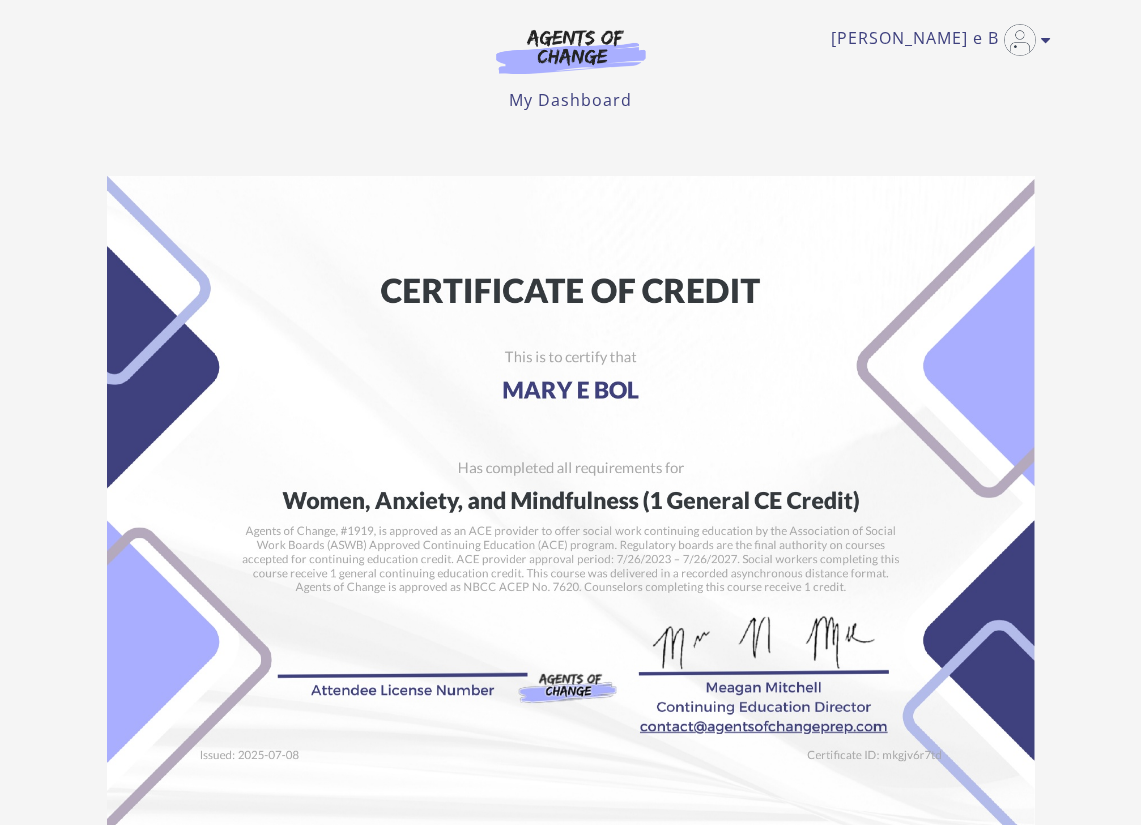 drag, startPoint x: 616, startPoint y: 459, endPoint x: 621, endPoint y: 501, distance: 42.296574 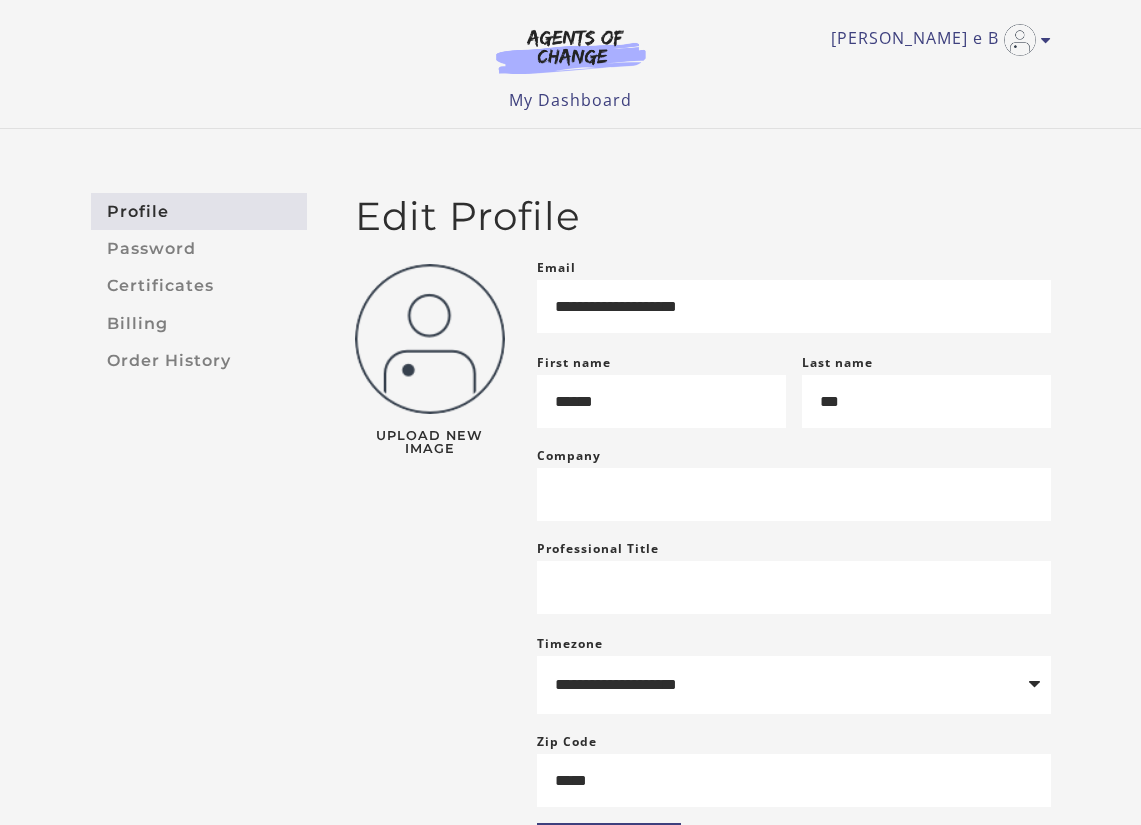 scroll, scrollTop: 0, scrollLeft: 0, axis: both 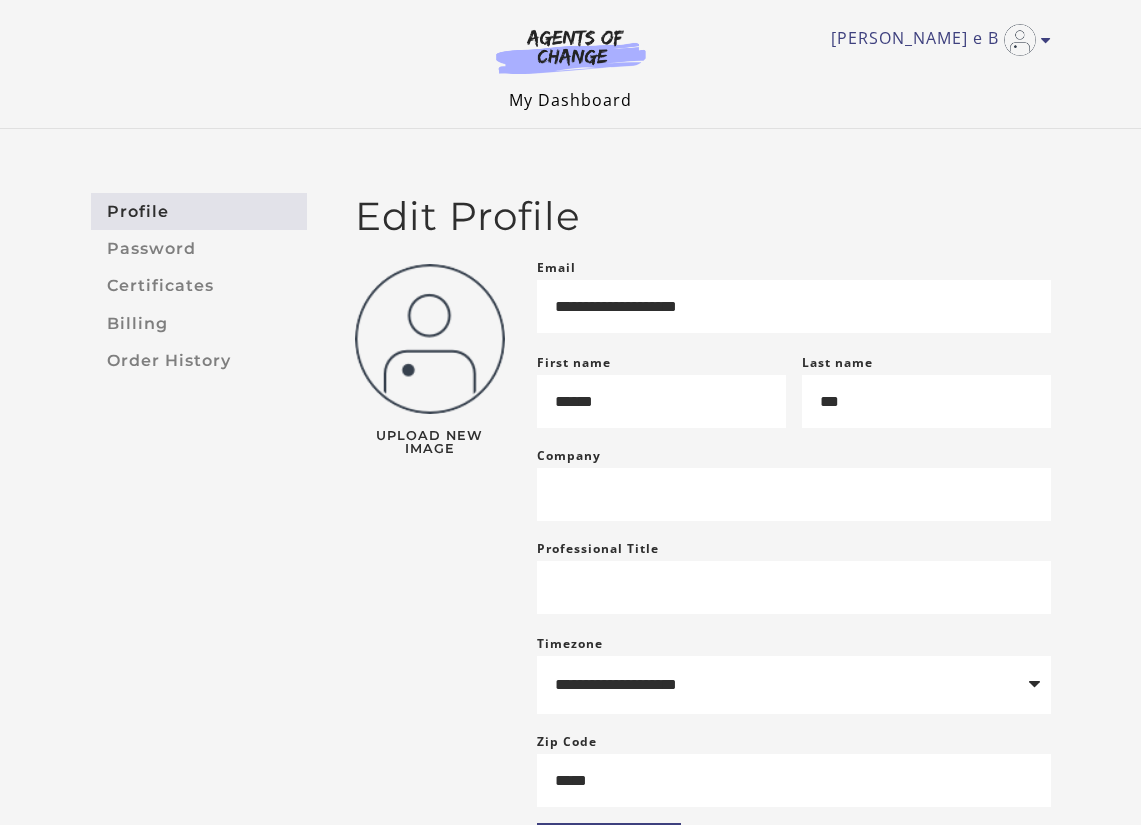 click on "My Dashboard" at bounding box center (570, 100) 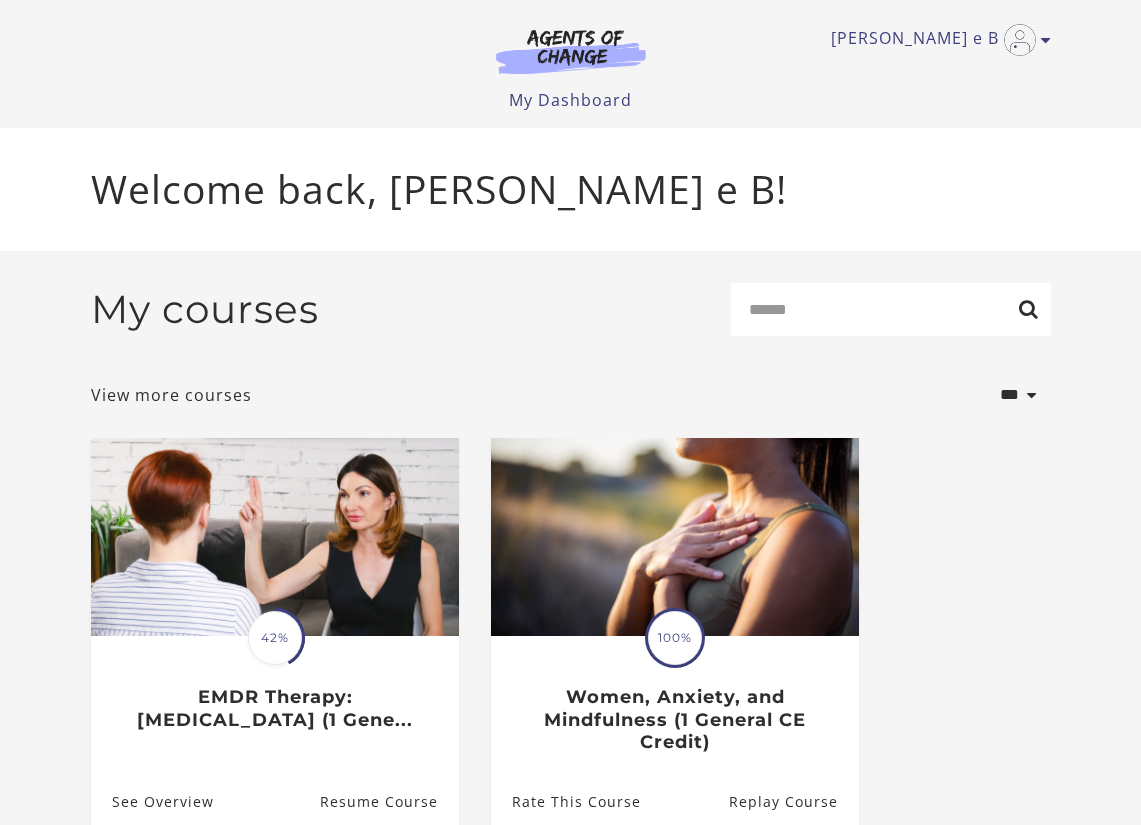 scroll, scrollTop: 0, scrollLeft: 0, axis: both 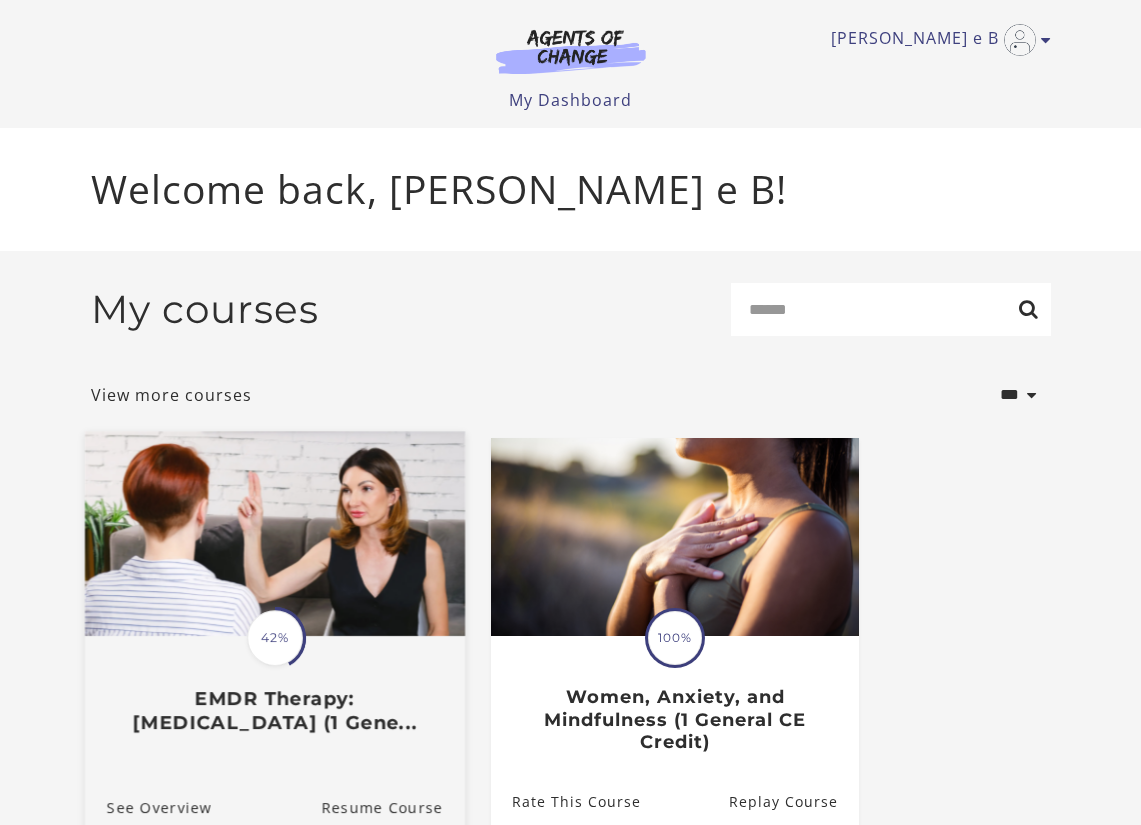 click on "EMDR Therapy: Eye Movement Desensitization and Reprocessing (1 Gene..." at bounding box center [274, 710] 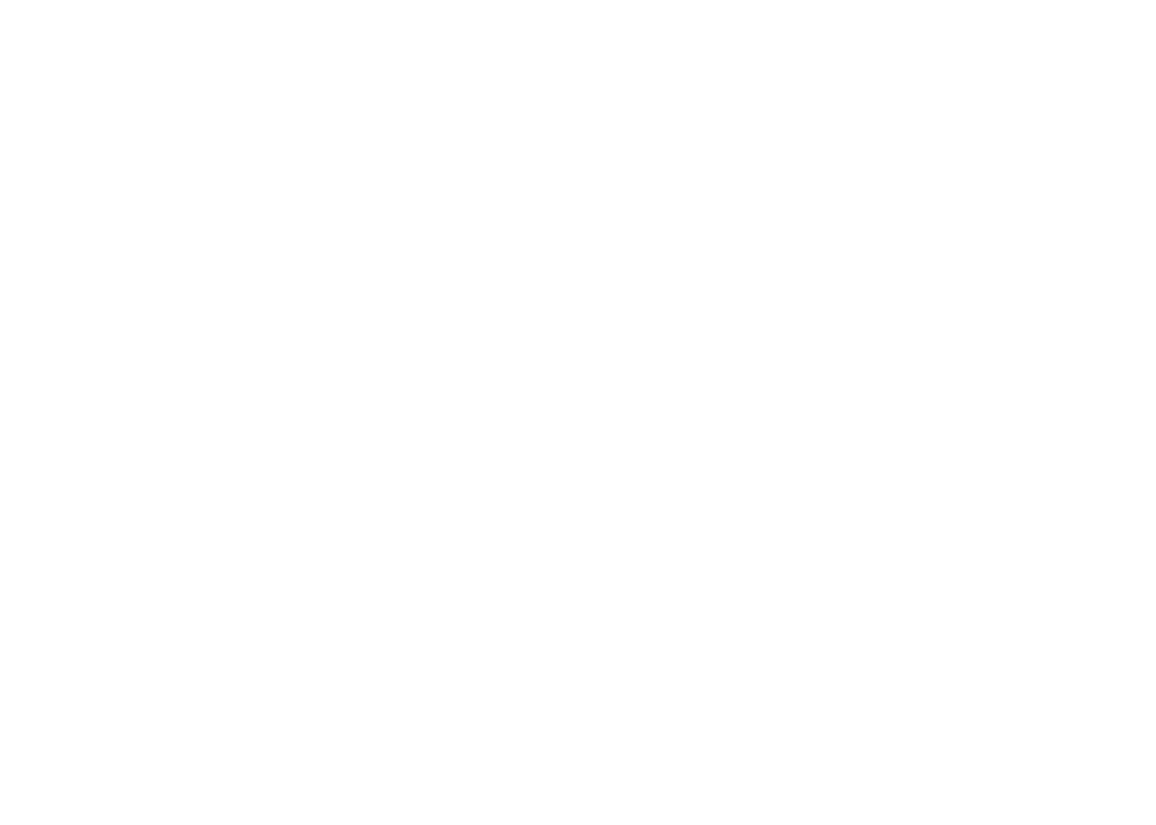 scroll, scrollTop: 0, scrollLeft: 0, axis: both 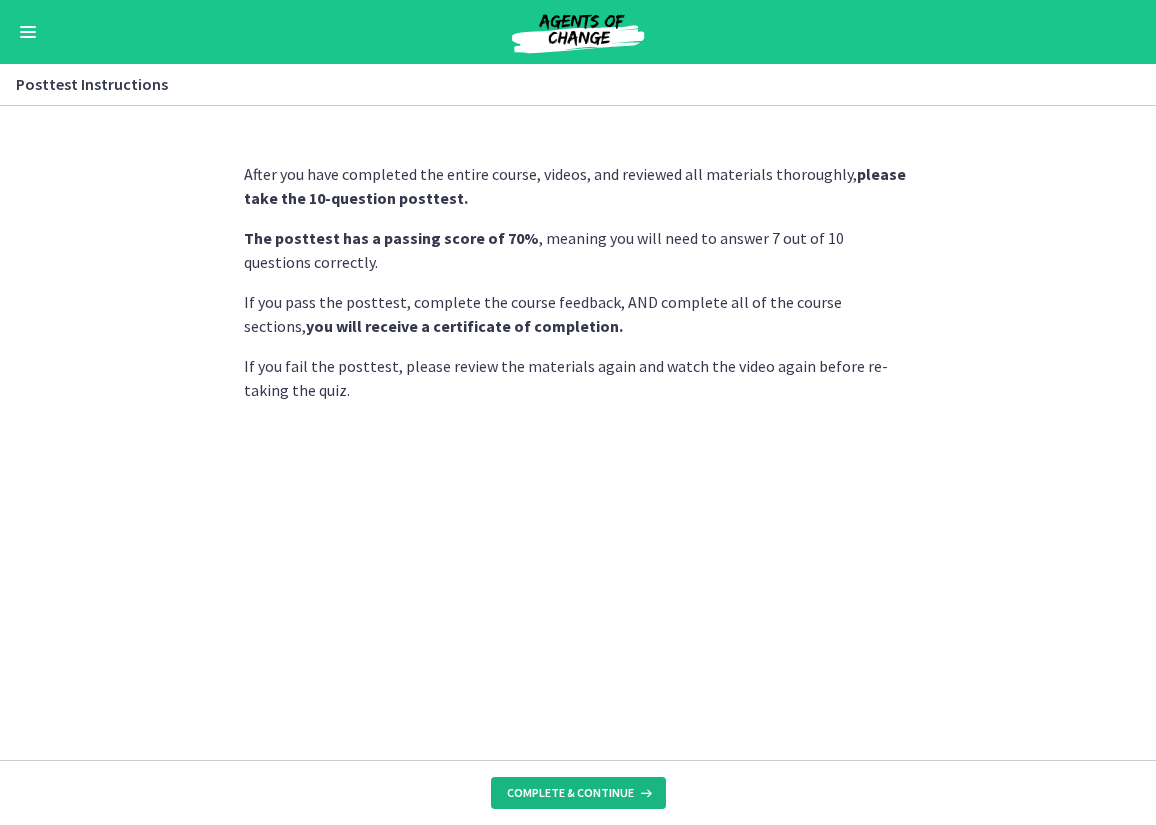 click on "Complete & continue" at bounding box center (570, 793) 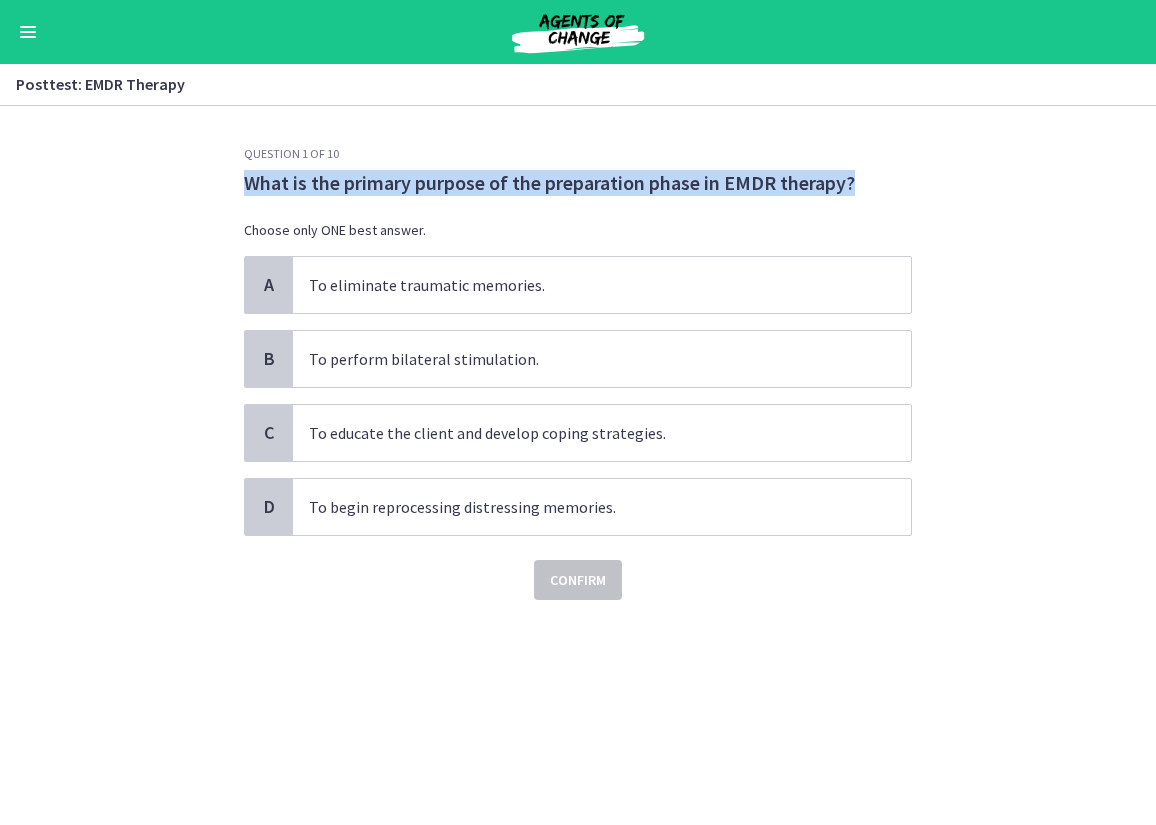 drag, startPoint x: 242, startPoint y: 195, endPoint x: 955, endPoint y: 179, distance: 713.1795 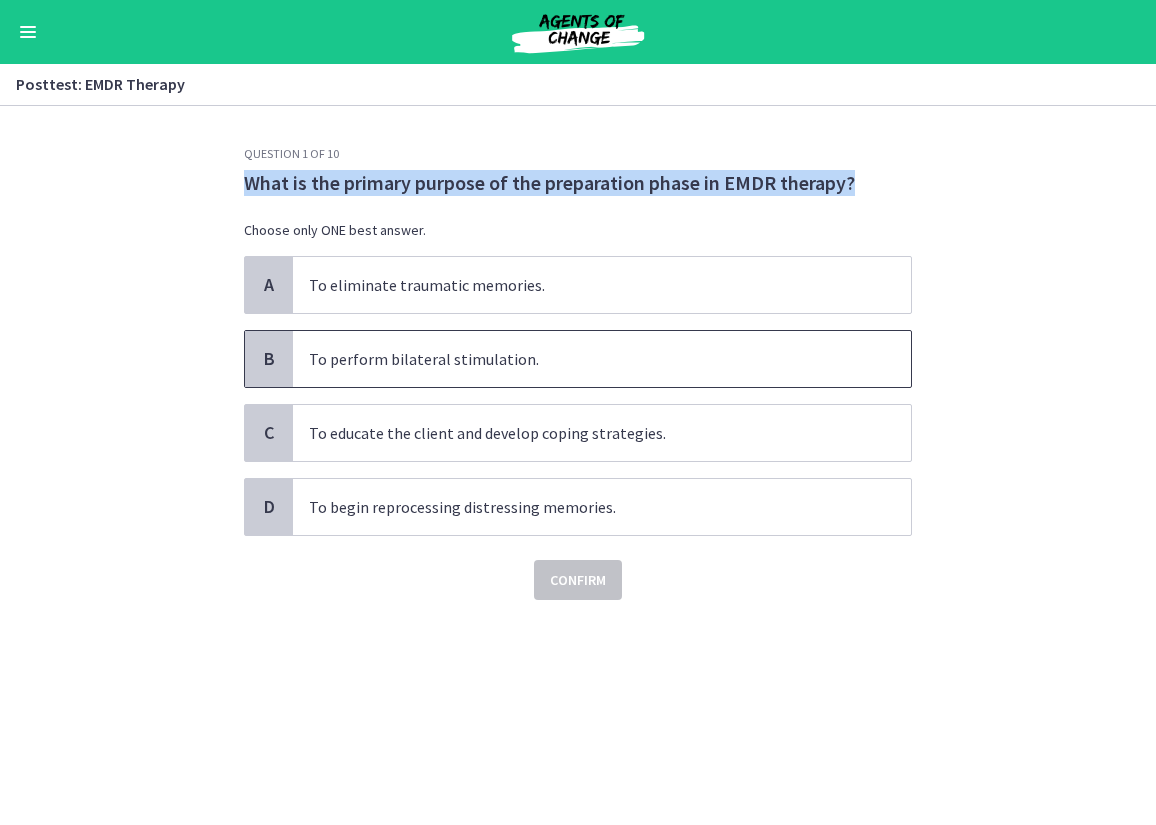 copy on "What is the primary purpose of the preparation phase in EMDR therapy?" 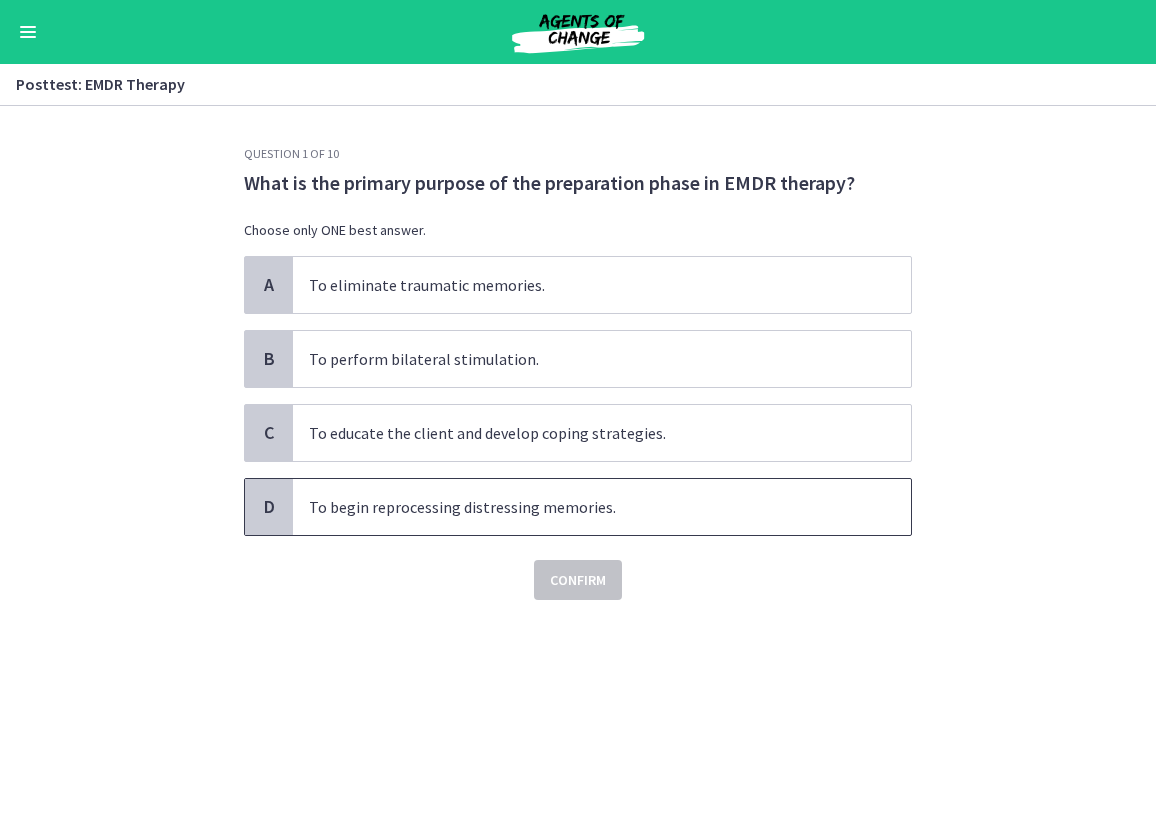 click on "To begin reprocessing distressing memories." at bounding box center [602, 507] 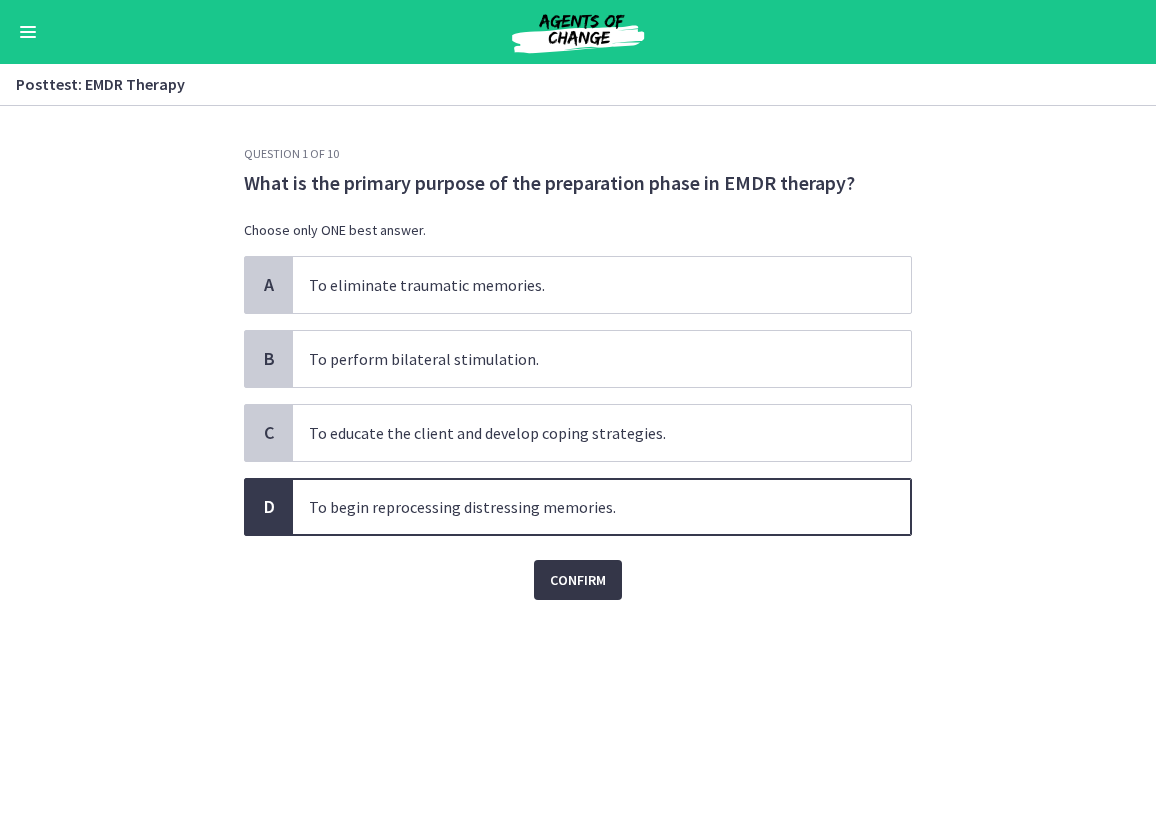 click on "Confirm" at bounding box center (578, 580) 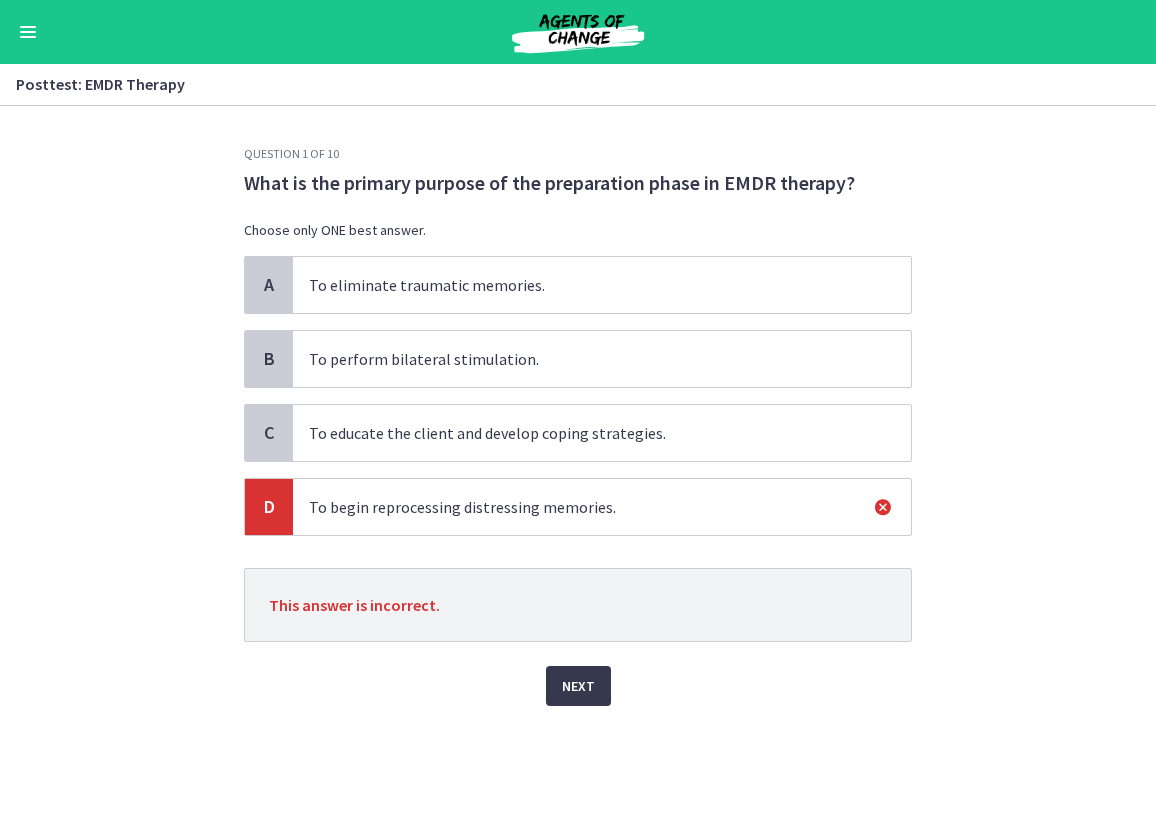 click at bounding box center (883, 507) 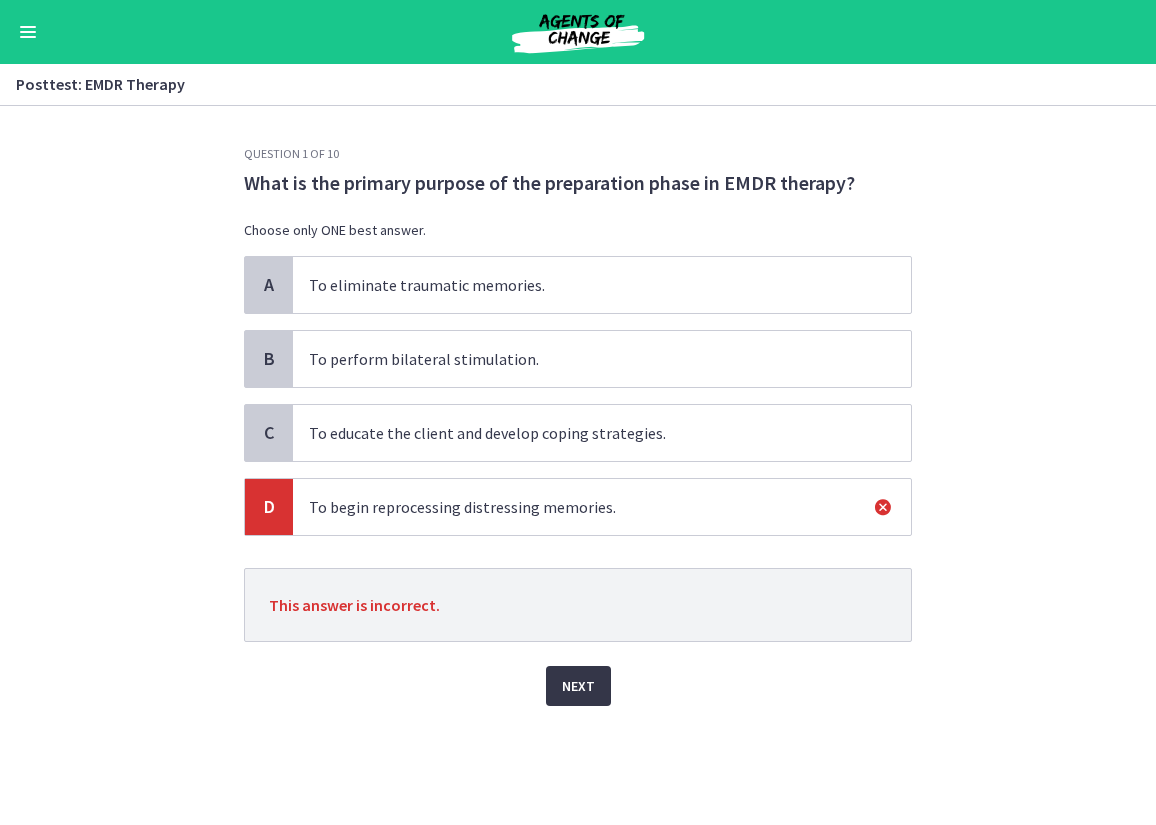 click on "Next" at bounding box center (578, 686) 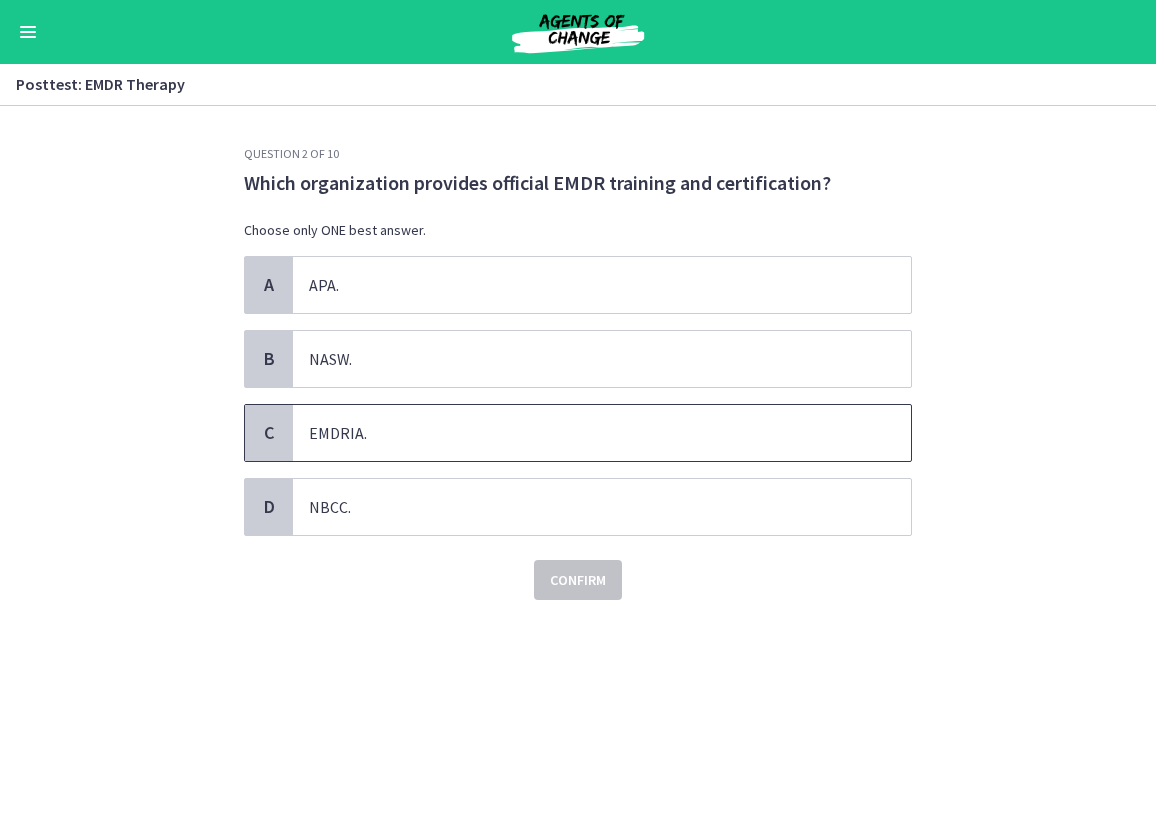 click on "EMDRIA." at bounding box center (602, 433) 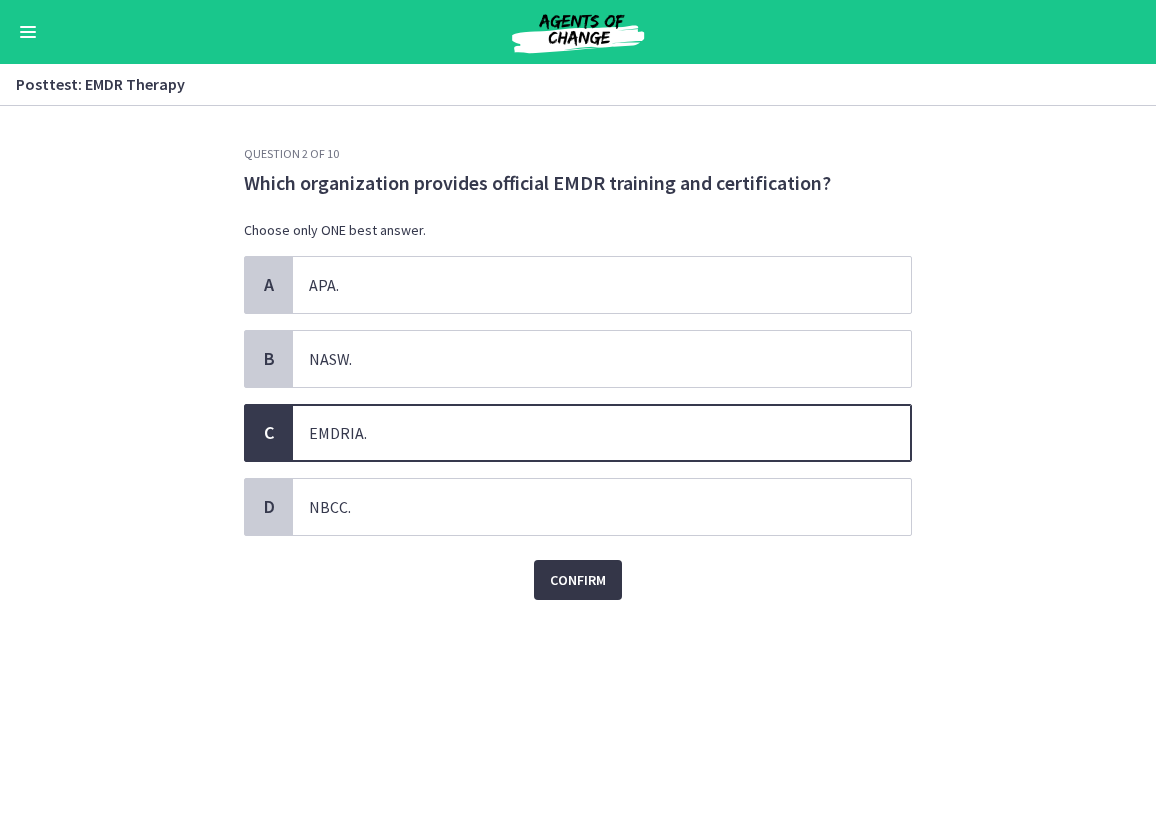 click on "Confirm" at bounding box center (578, 580) 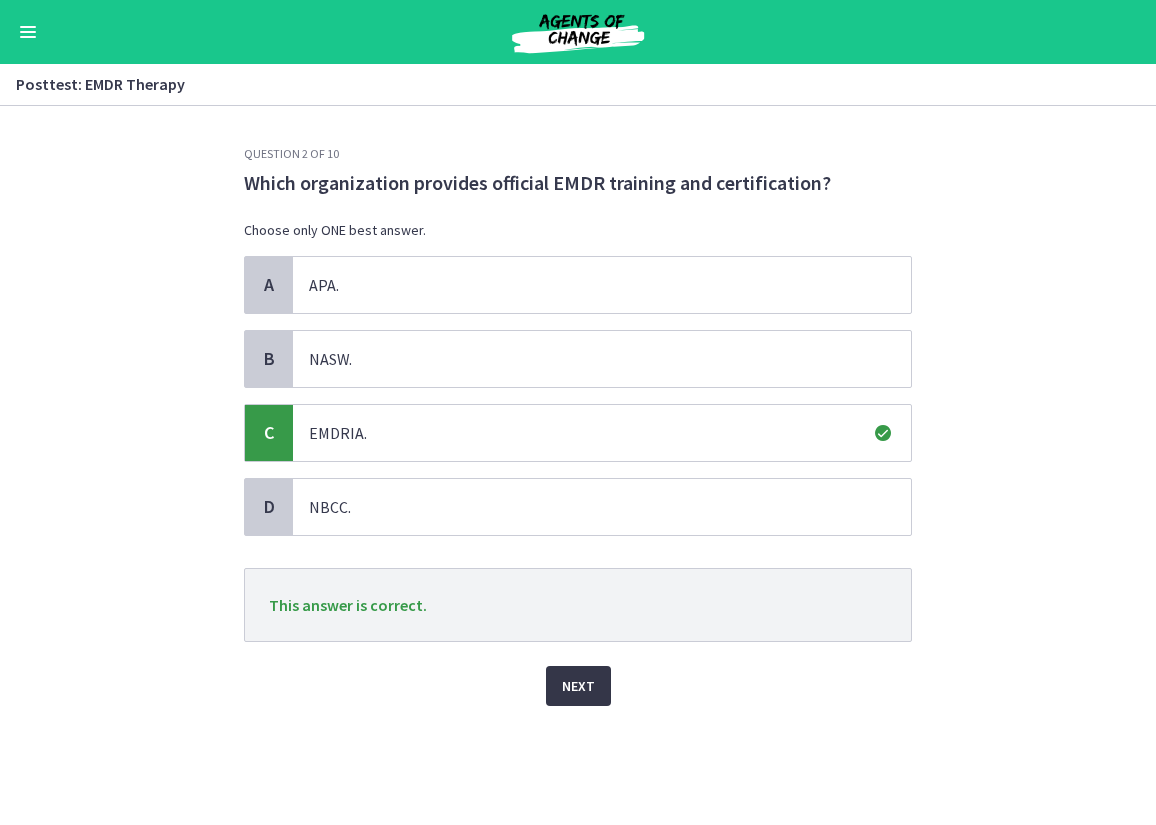 click on "Next" at bounding box center (578, 686) 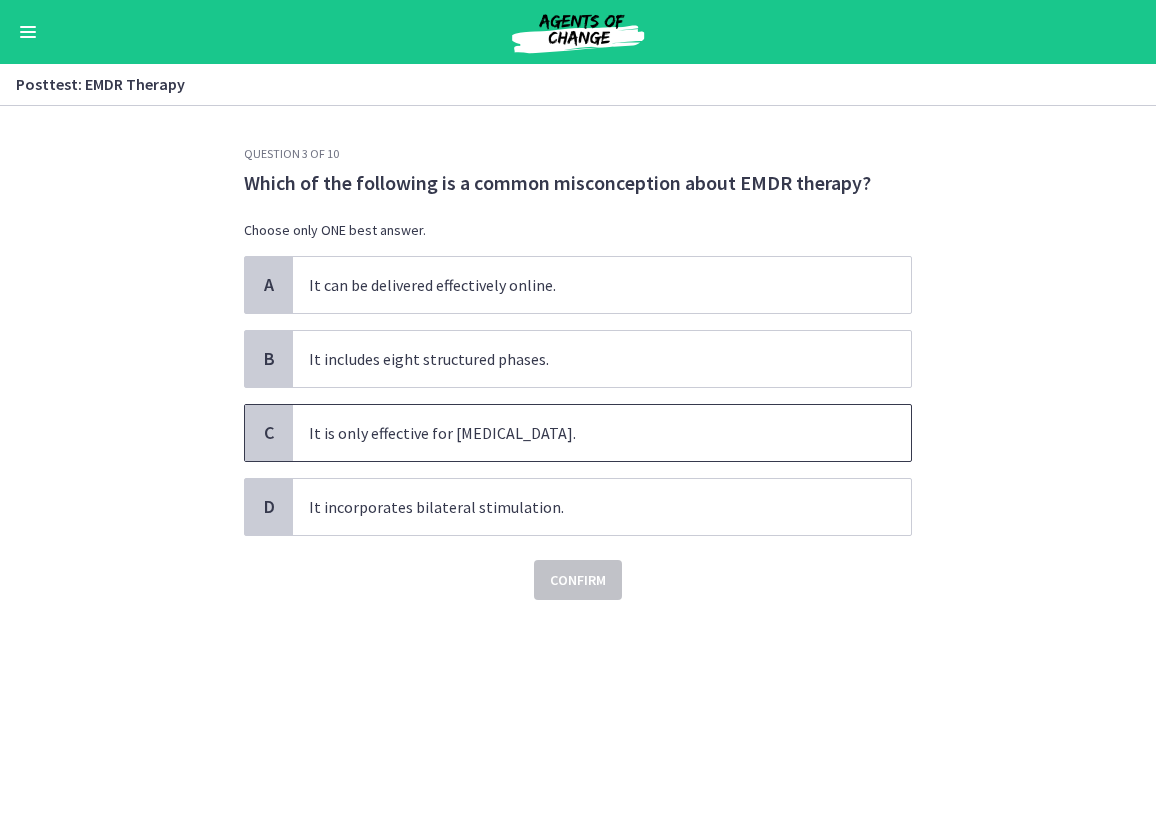 click on "It is only effective for PTSD." at bounding box center [602, 433] 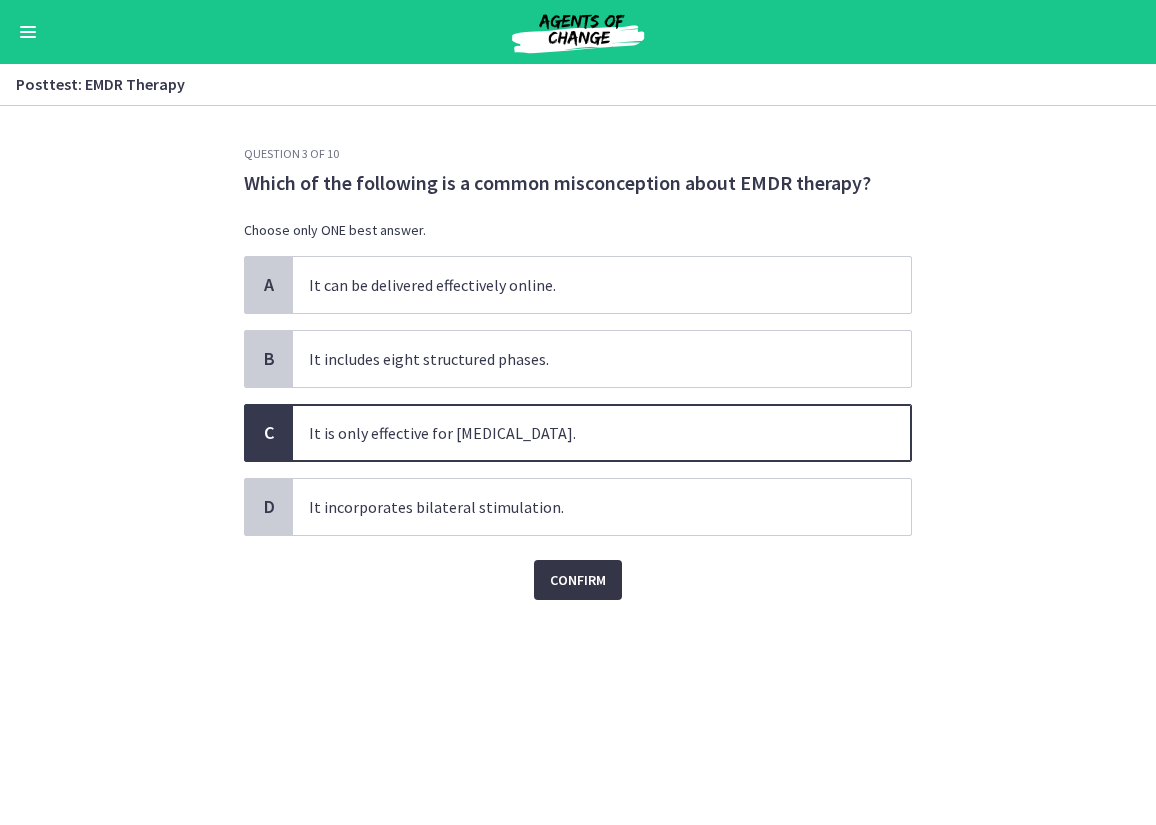 click on "Confirm" at bounding box center (578, 580) 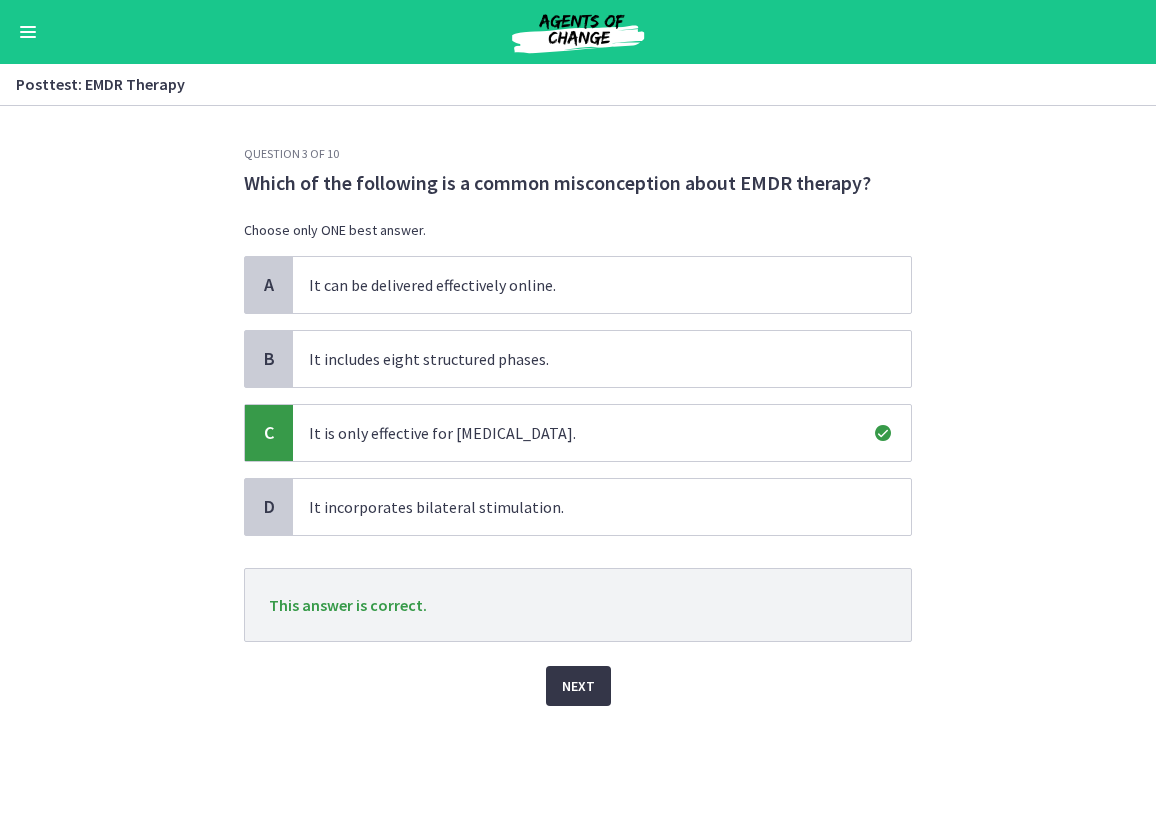 click on "Next" at bounding box center [578, 686] 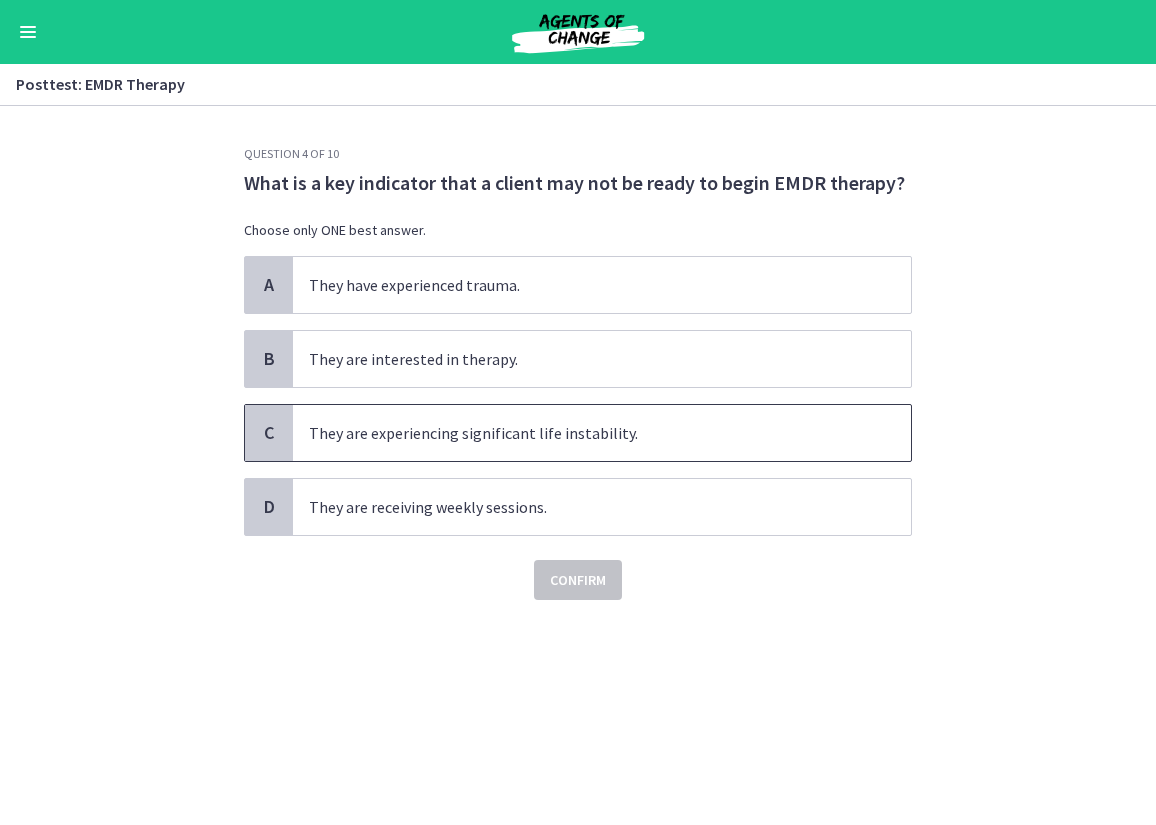 click on "They are experiencing significant life instability." at bounding box center (602, 433) 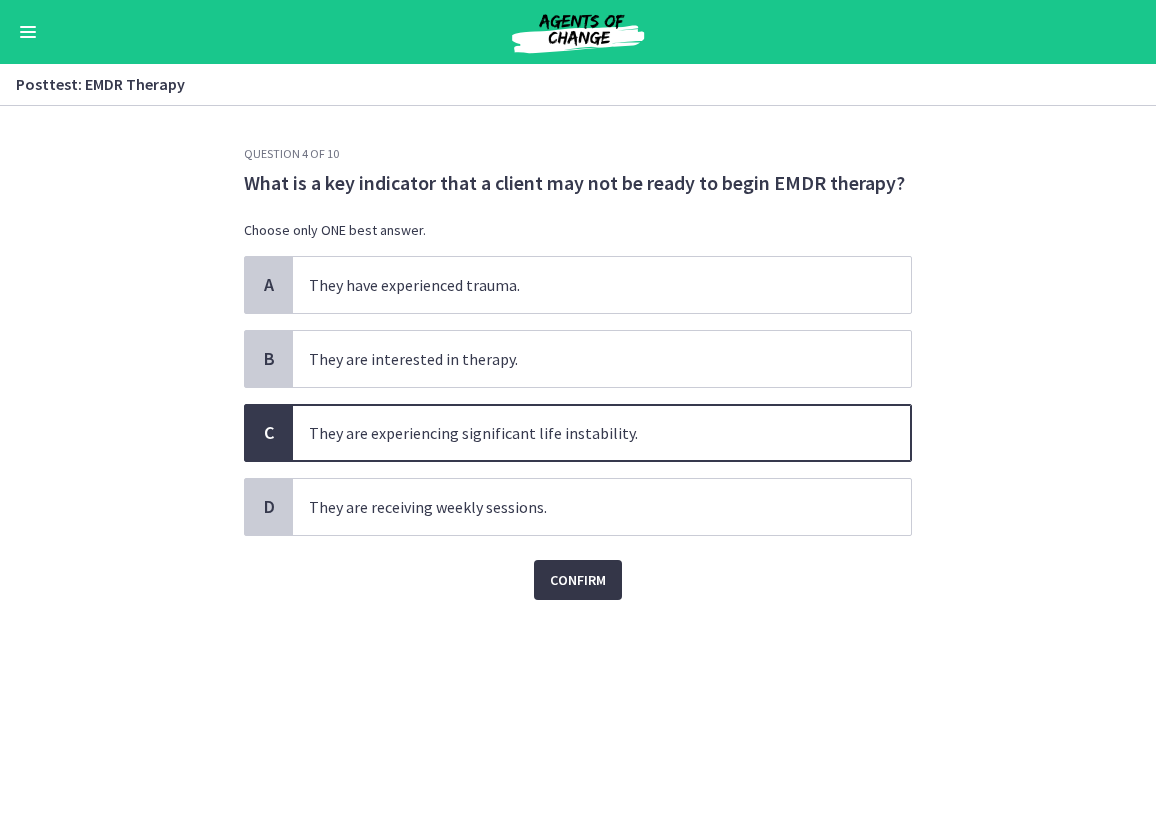 click on "Confirm" at bounding box center [578, 580] 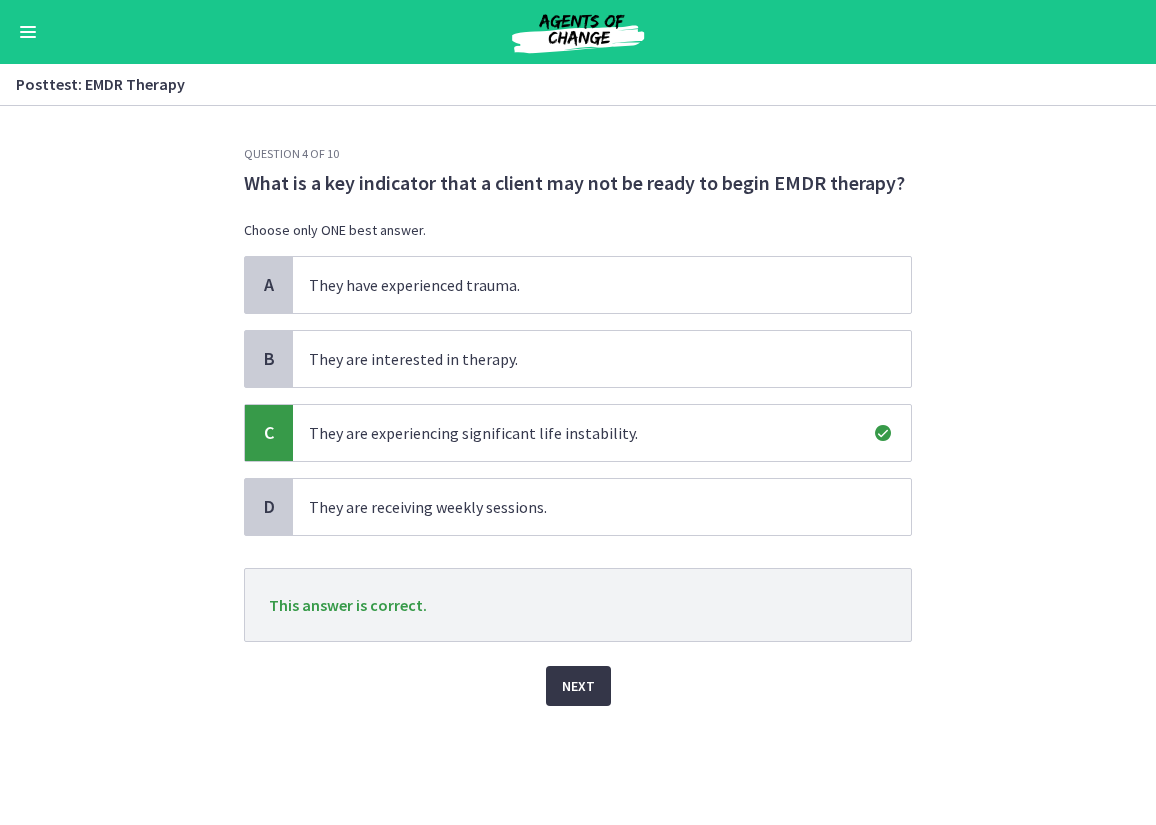 click on "Next" at bounding box center [578, 686] 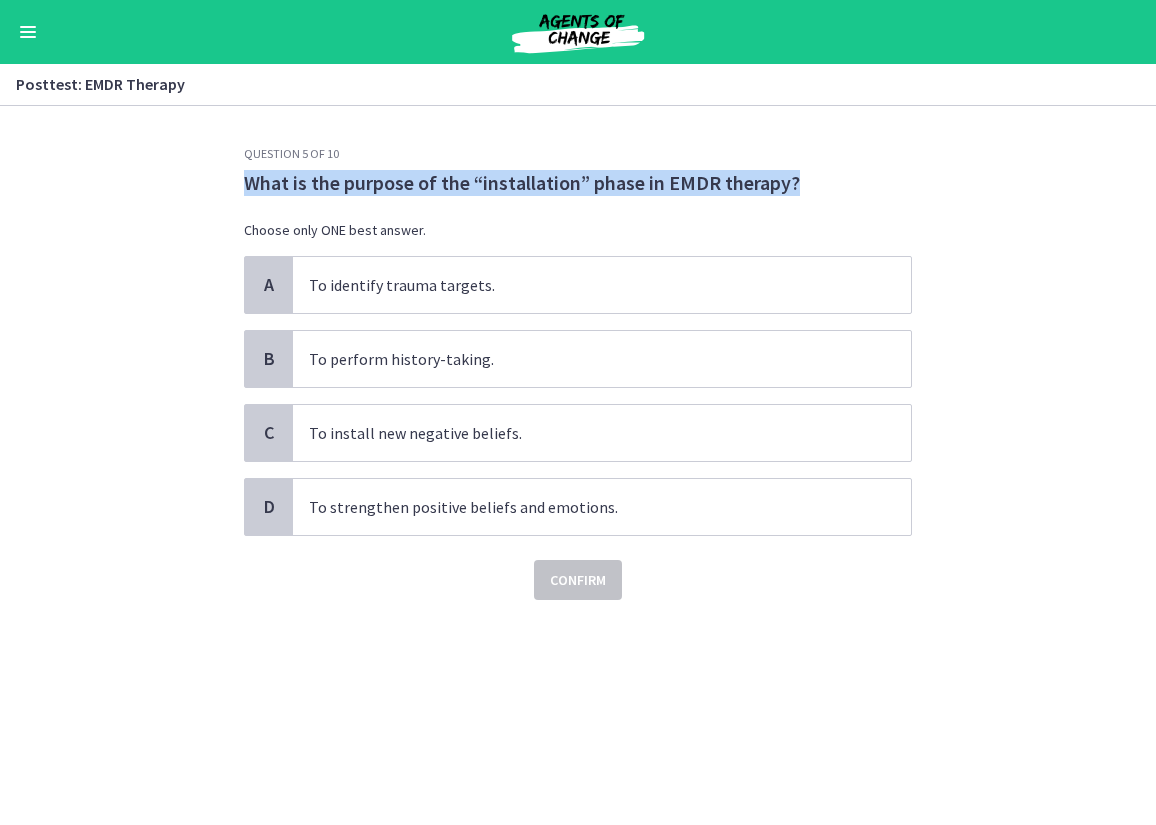 drag, startPoint x: 240, startPoint y: 175, endPoint x: 801, endPoint y: 185, distance: 561.0891 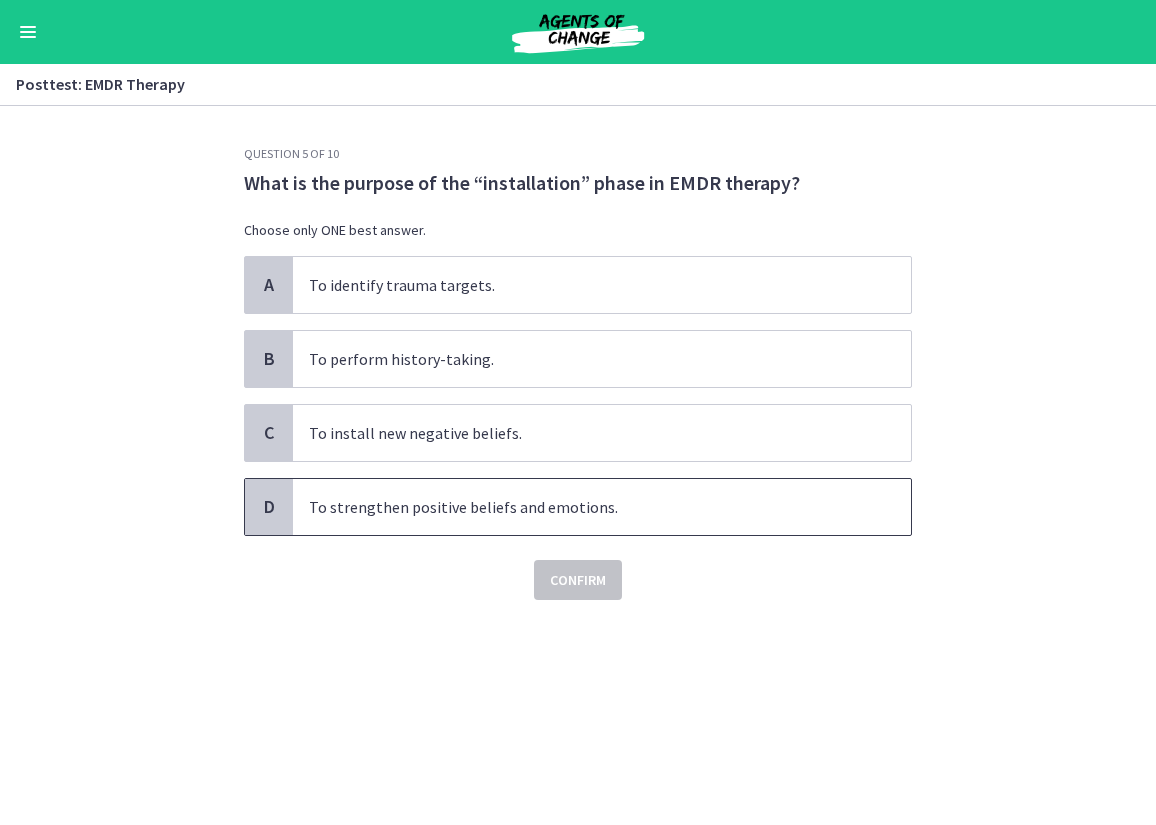 click on "D
To strengthen positive beliefs and emotions." at bounding box center (578, 507) 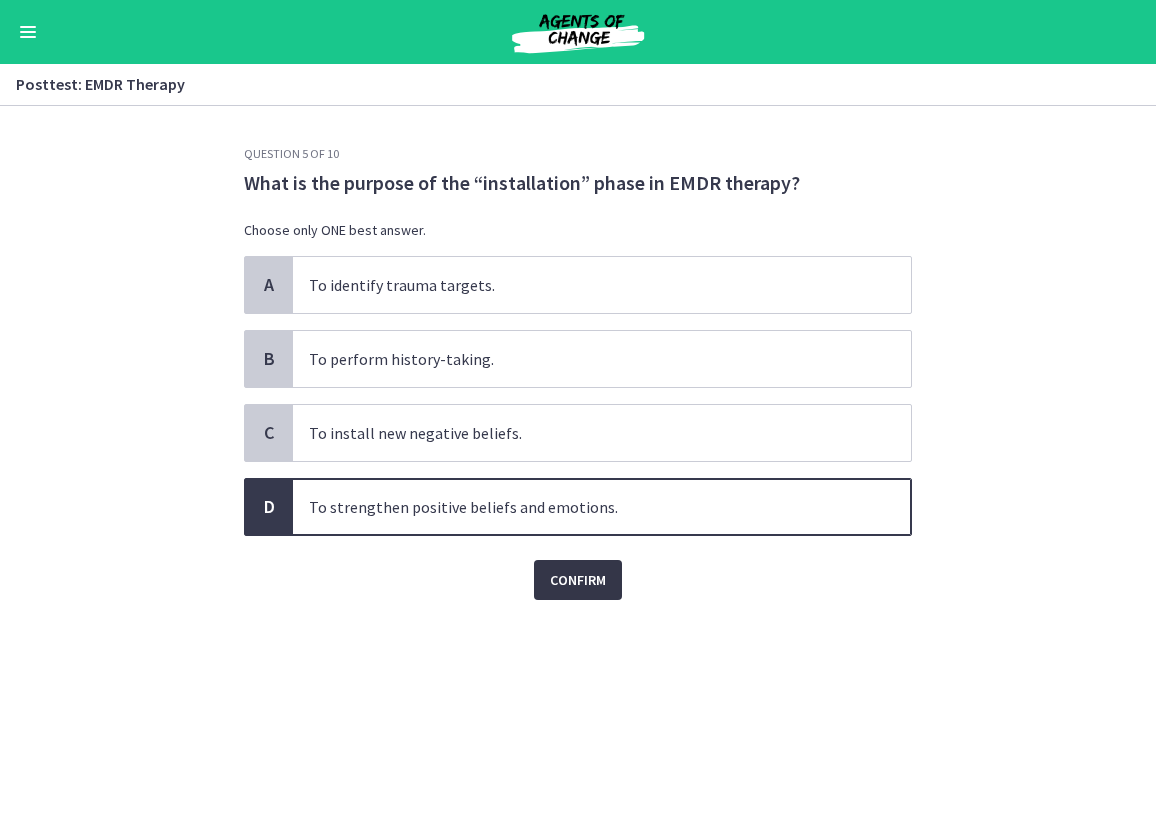 click on "Confirm" at bounding box center [578, 580] 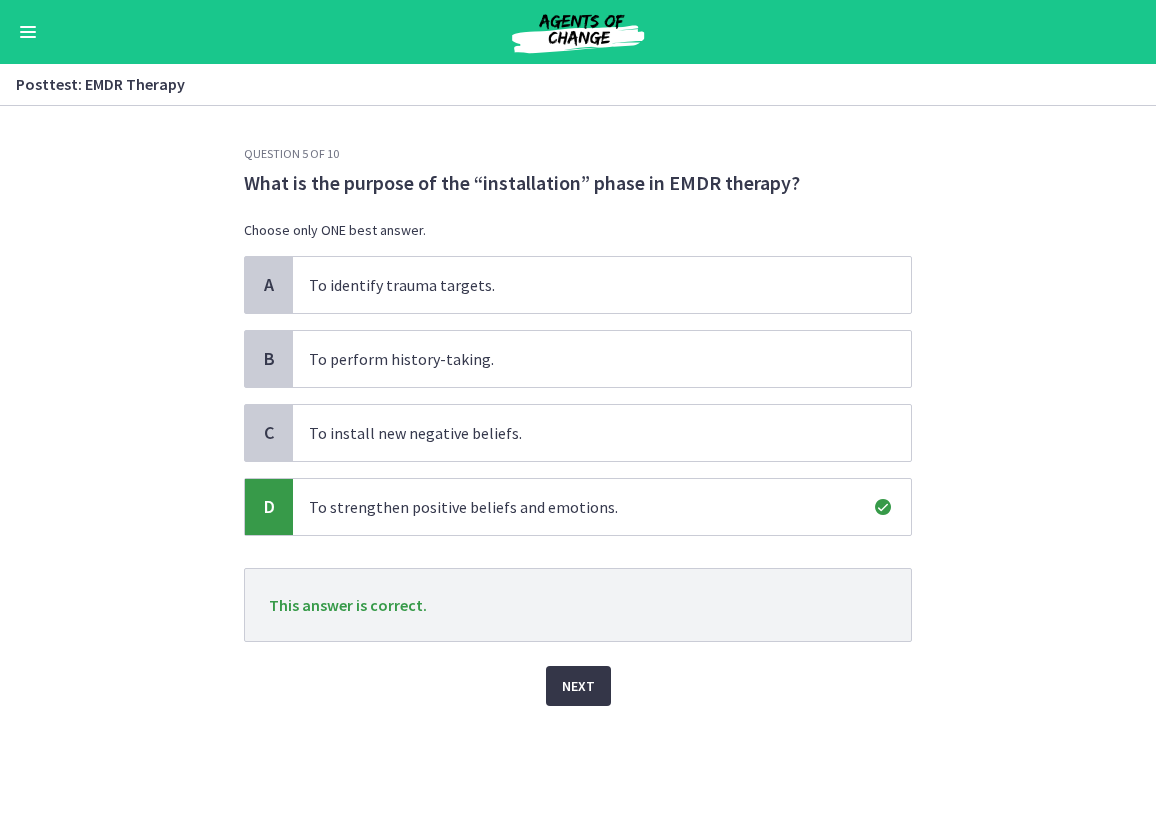 click on "Next" at bounding box center [578, 686] 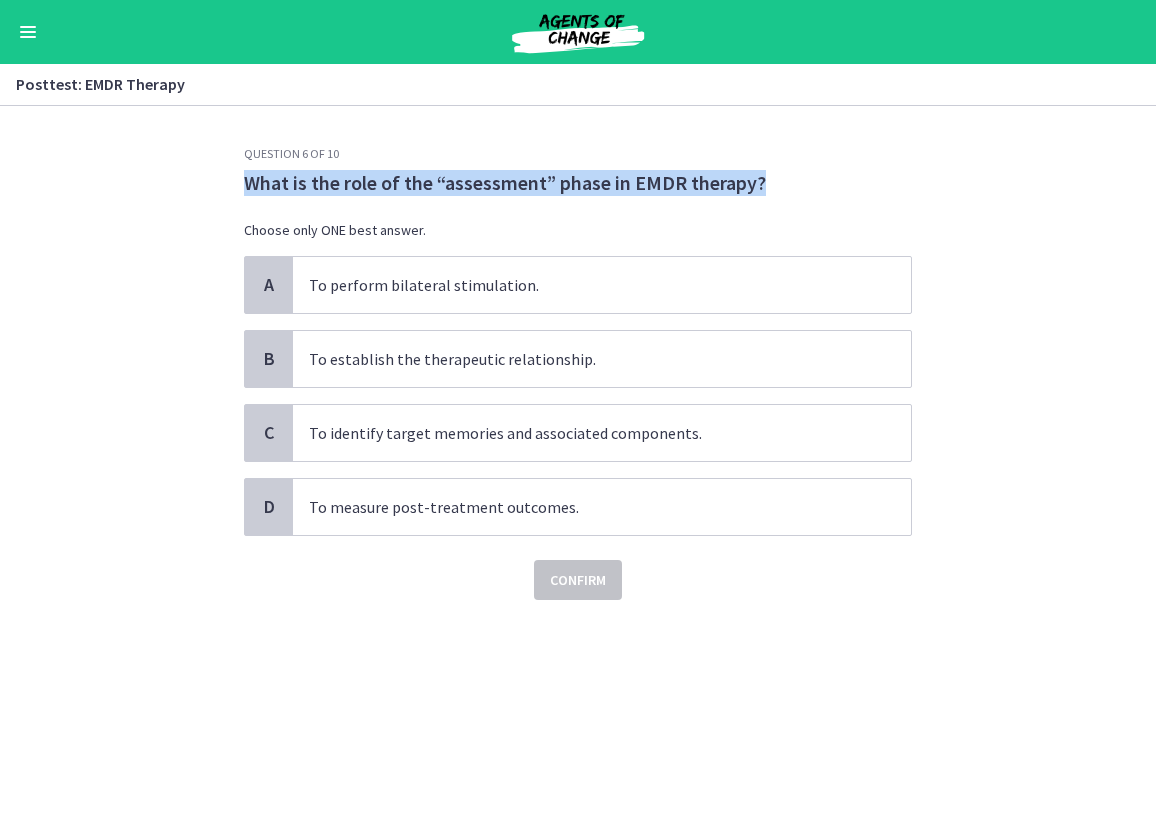 drag, startPoint x: 245, startPoint y: 189, endPoint x: 767, endPoint y: 182, distance: 522.04694 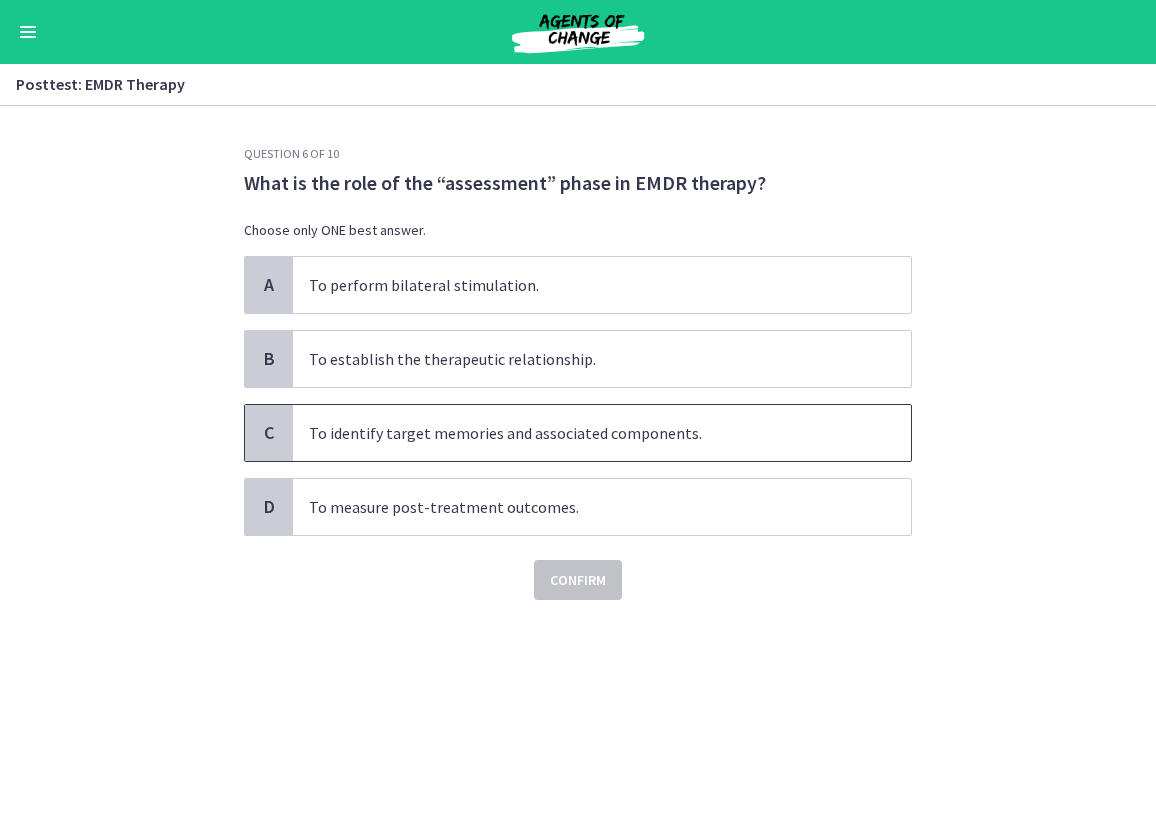 click on "To identify target memories and associated components." at bounding box center (602, 433) 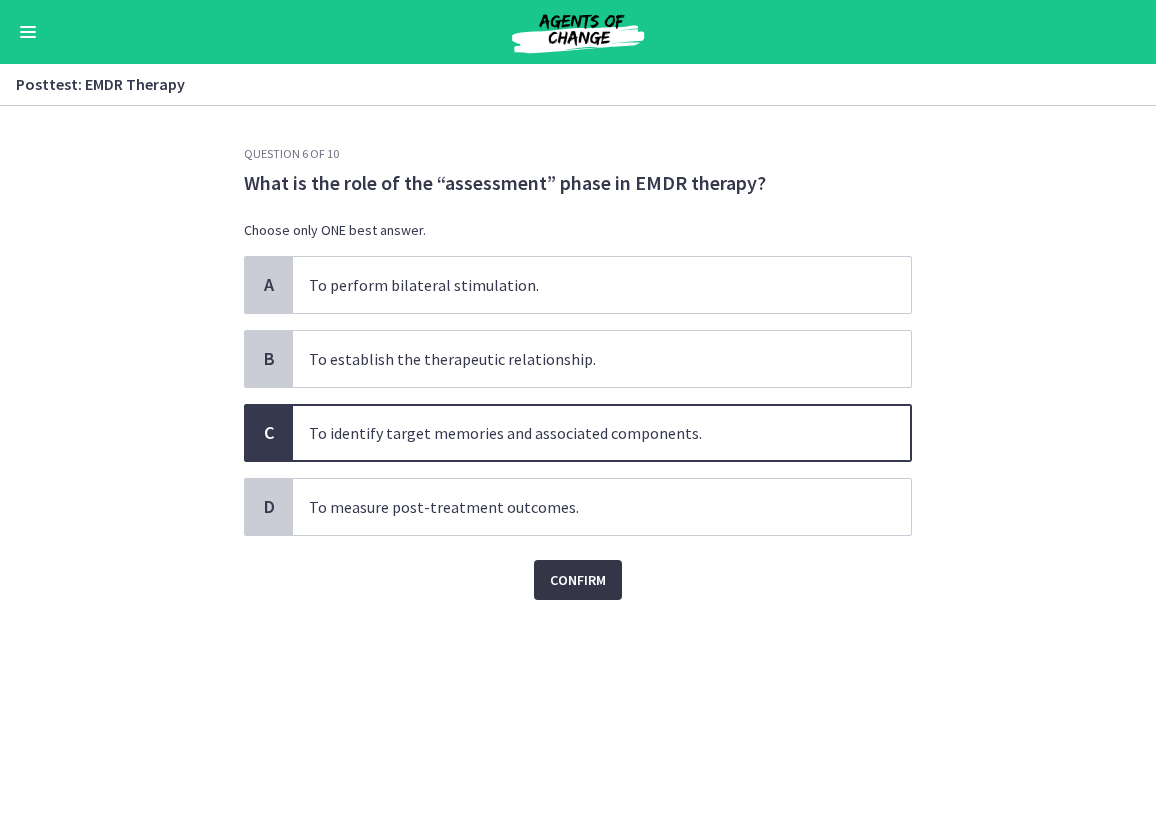 click on "Confirm" at bounding box center (578, 580) 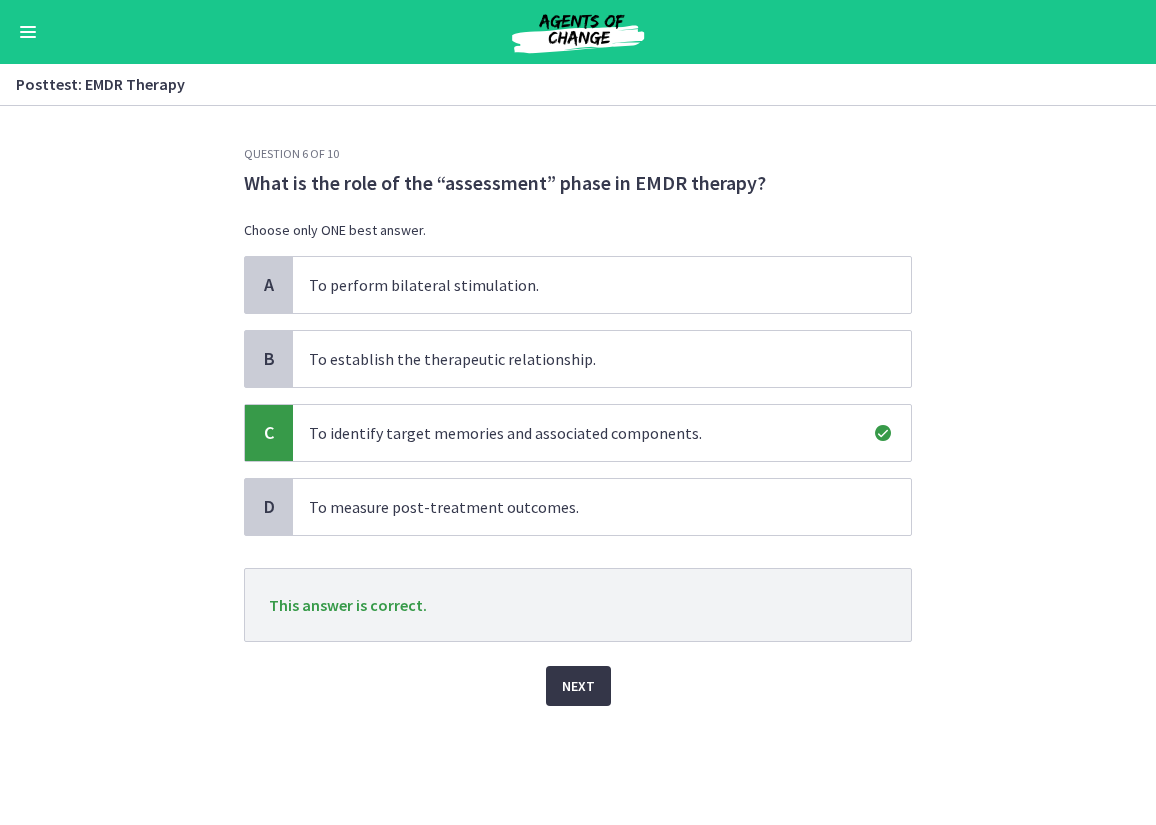 click on "Next" at bounding box center (578, 686) 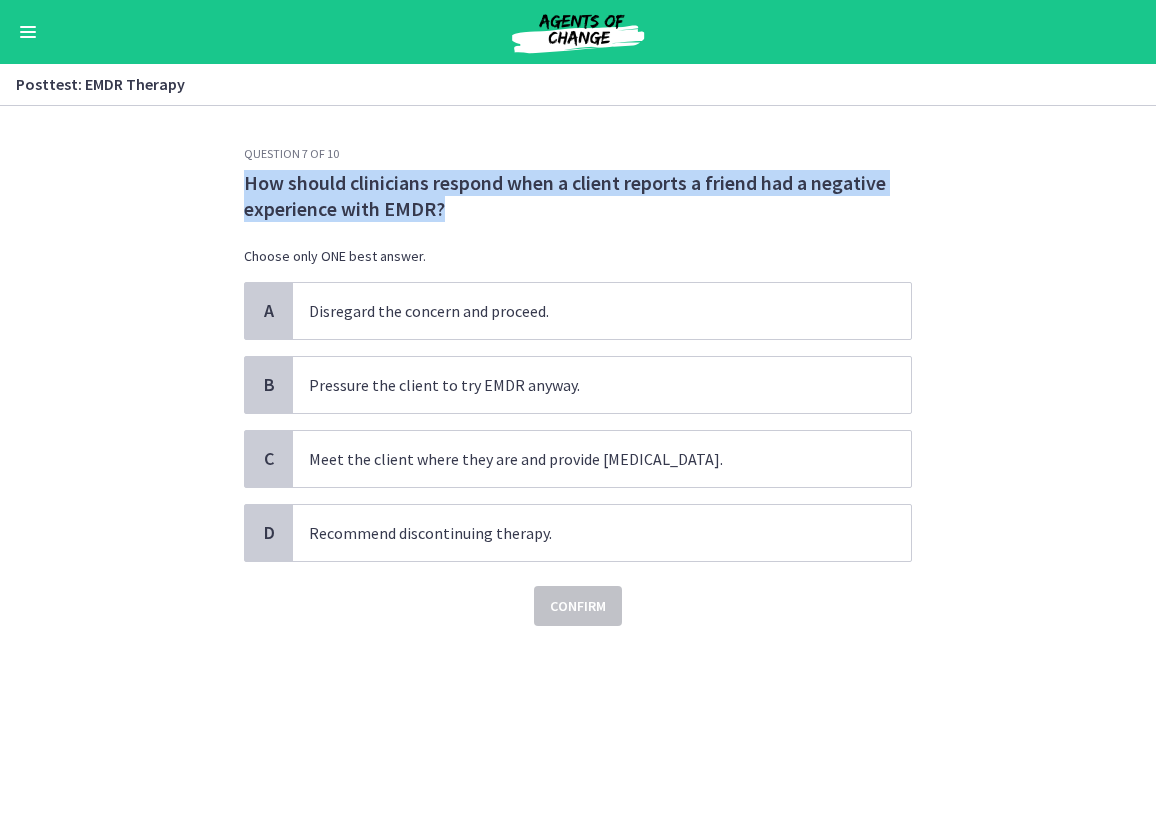 drag, startPoint x: 246, startPoint y: 183, endPoint x: 469, endPoint y: 210, distance: 224.62859 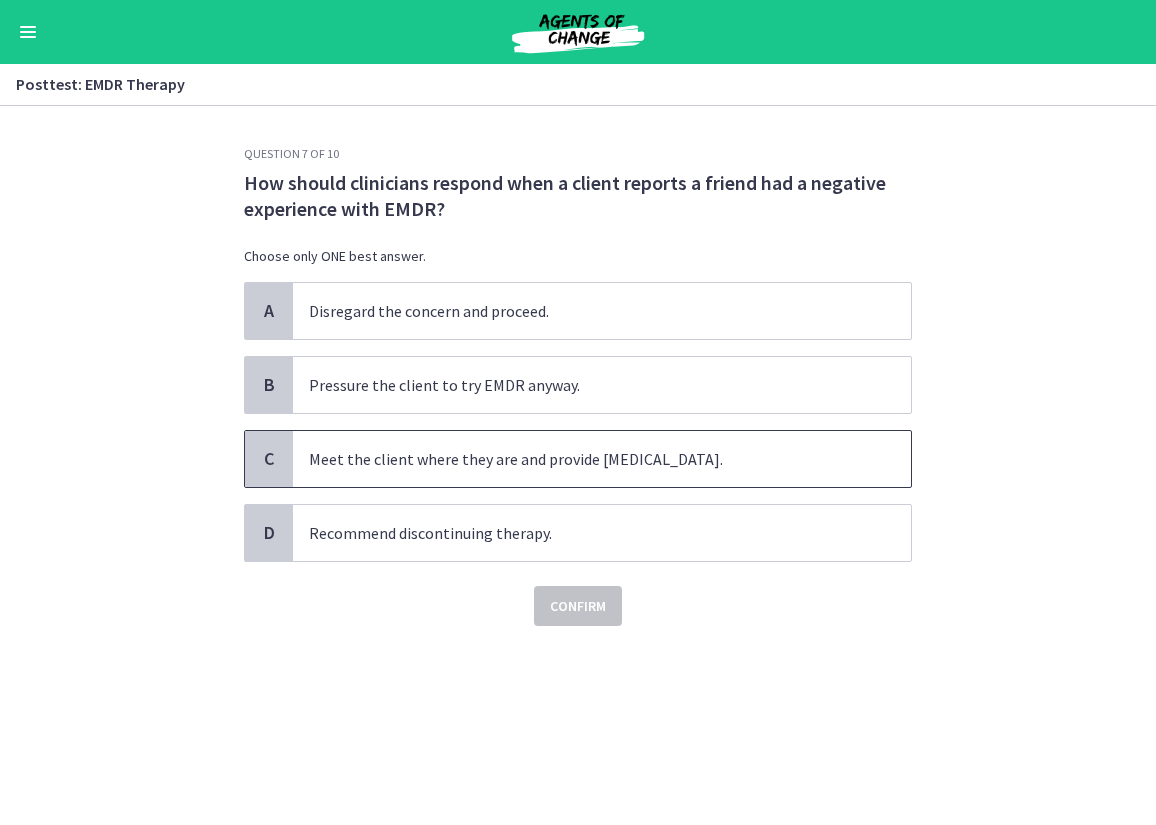 click on "Meet the client where they are and provide psychoeducation." at bounding box center (602, 459) 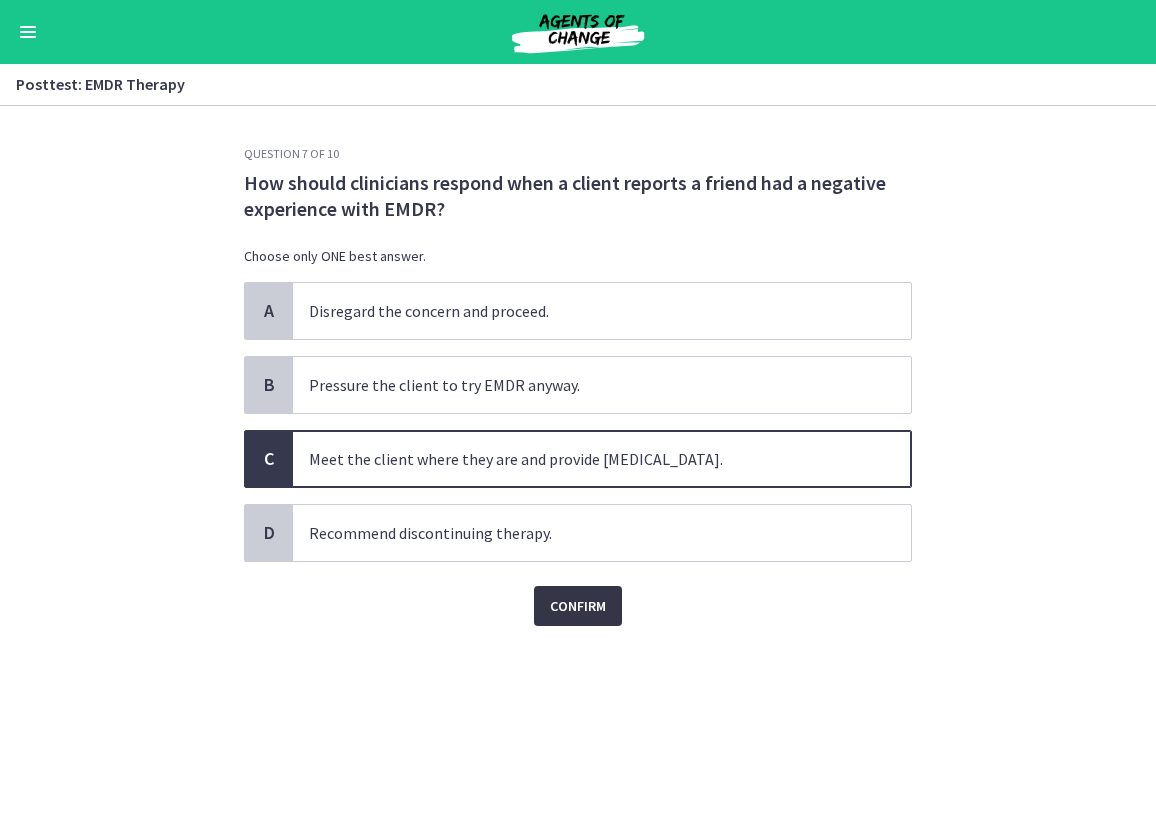 click on "Confirm" at bounding box center (578, 606) 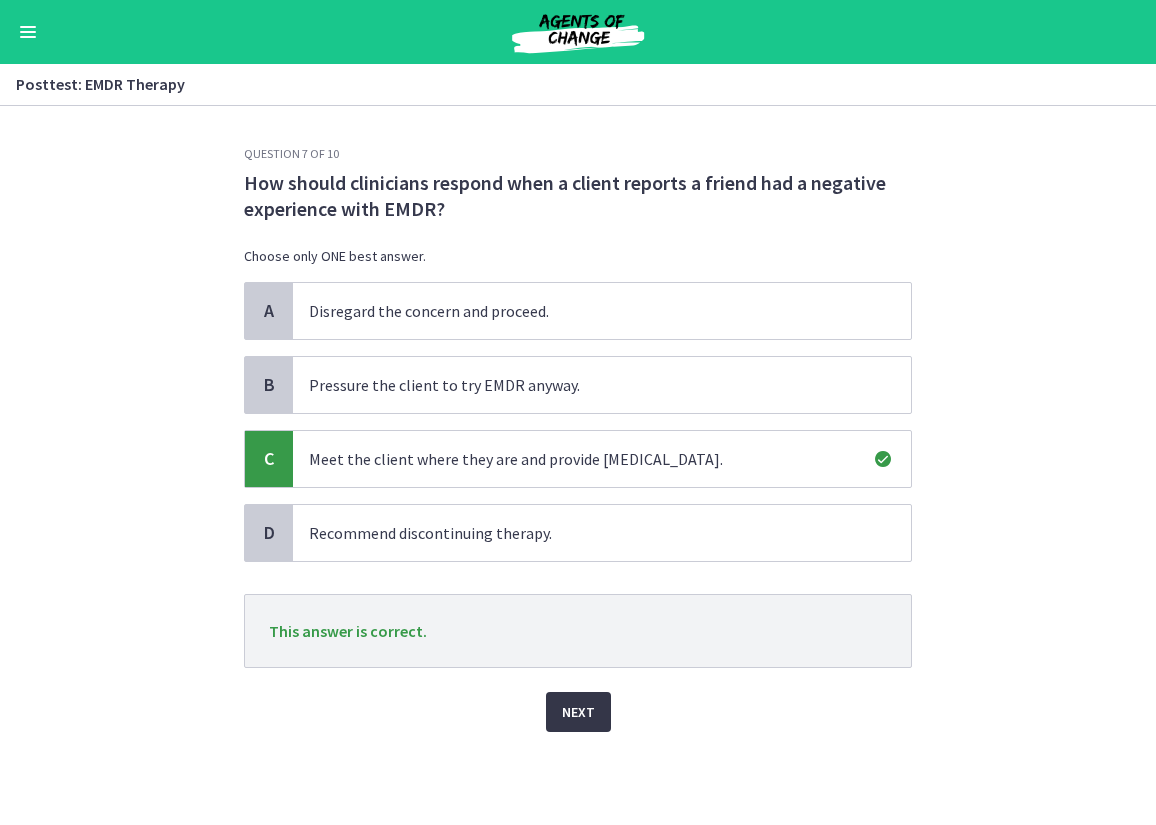 click on "Next" at bounding box center (578, 712) 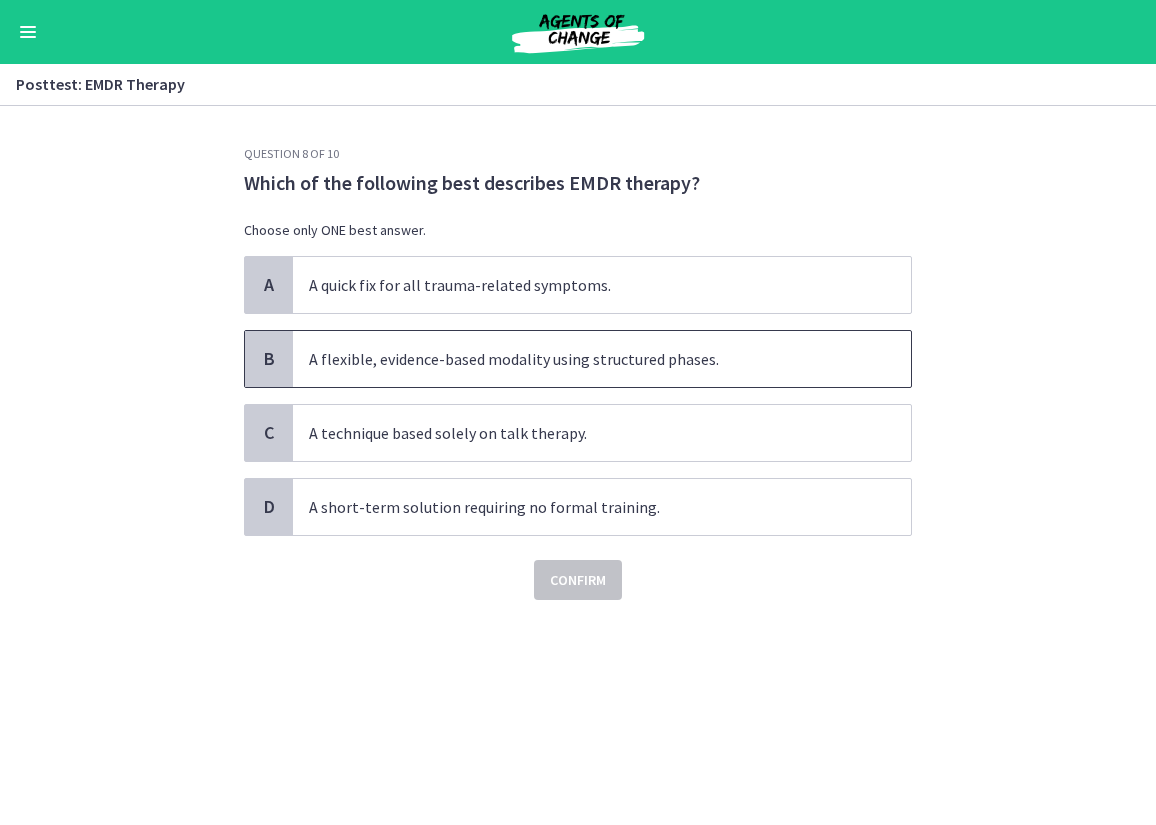 click on "A flexible, evidence-based modality using structured phases." at bounding box center [602, 359] 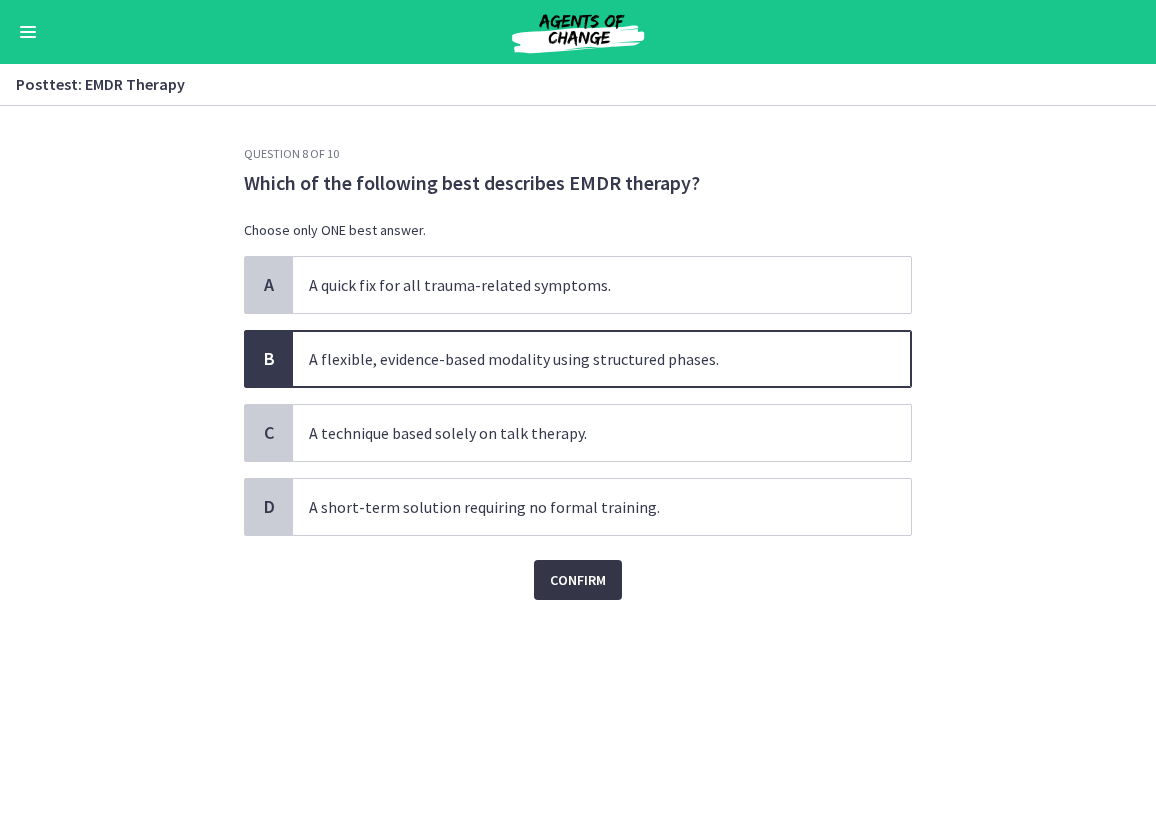 click on "Confirm" at bounding box center (578, 580) 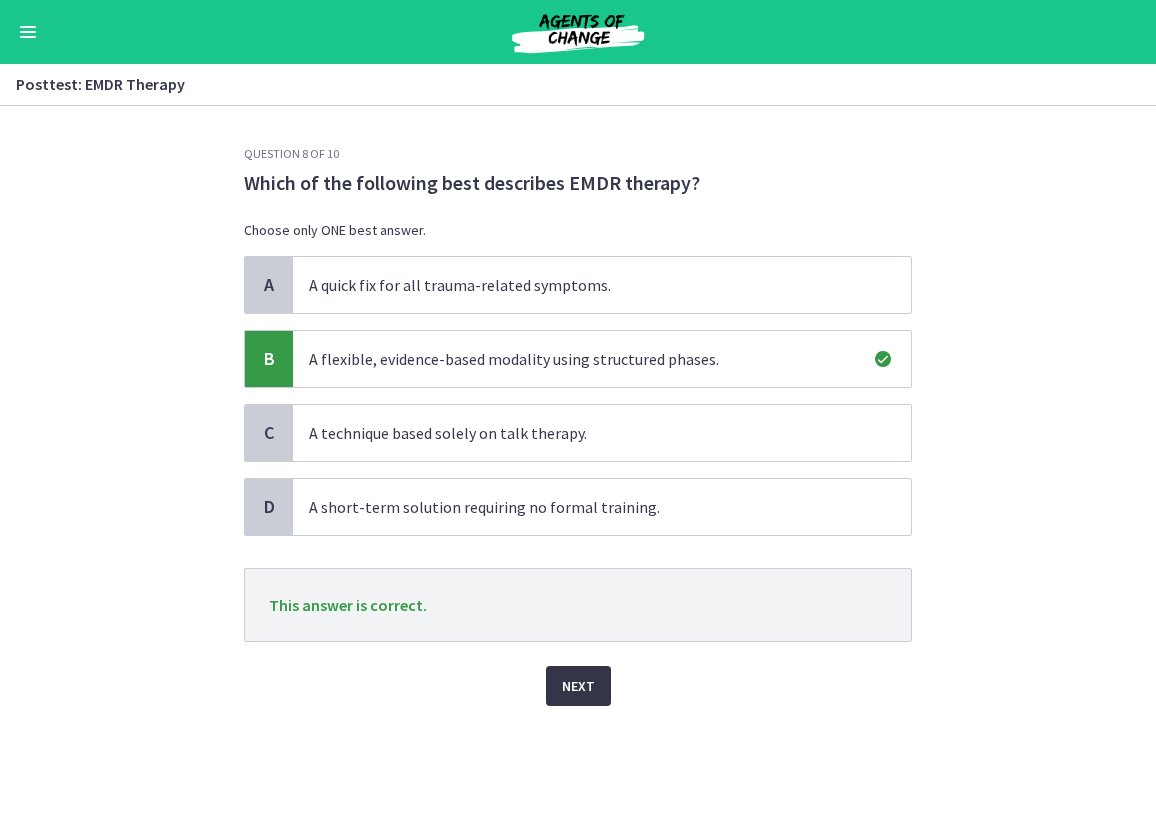 click on "Next" at bounding box center [578, 686] 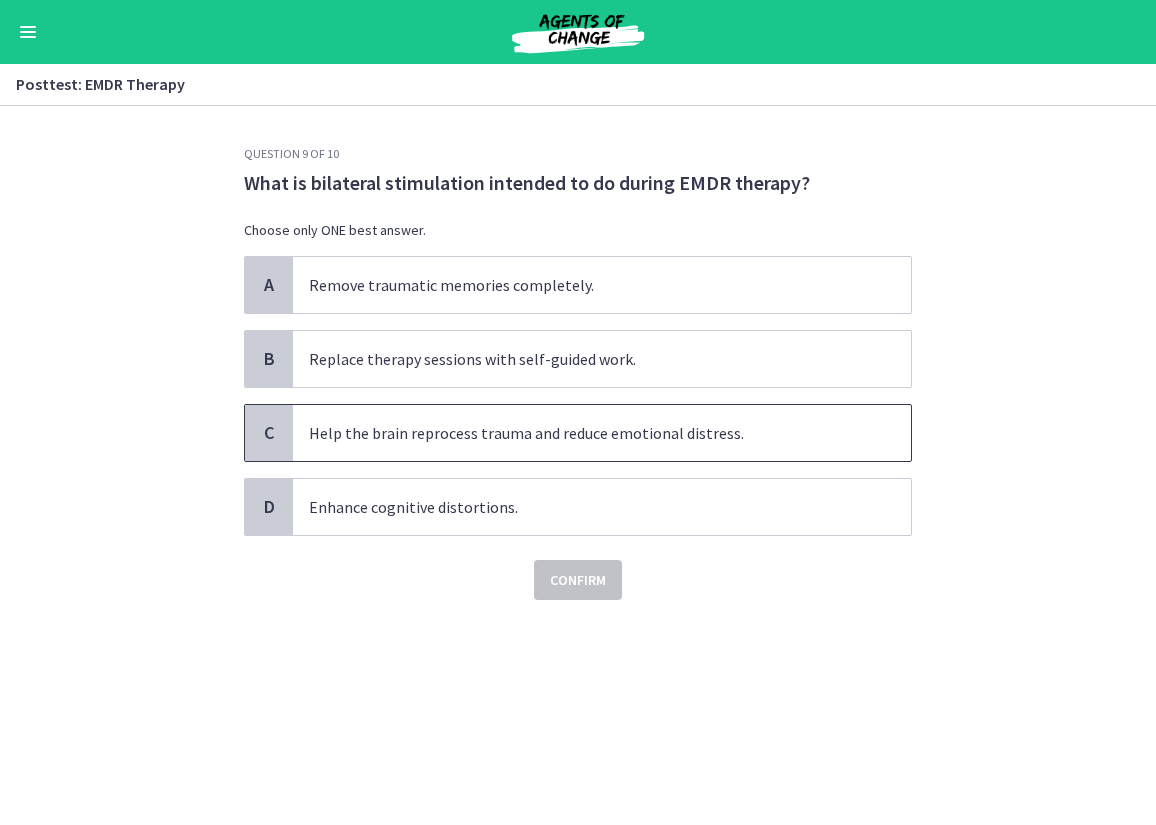 click on "Help the brain reprocess trauma and reduce emotional distress." at bounding box center [602, 433] 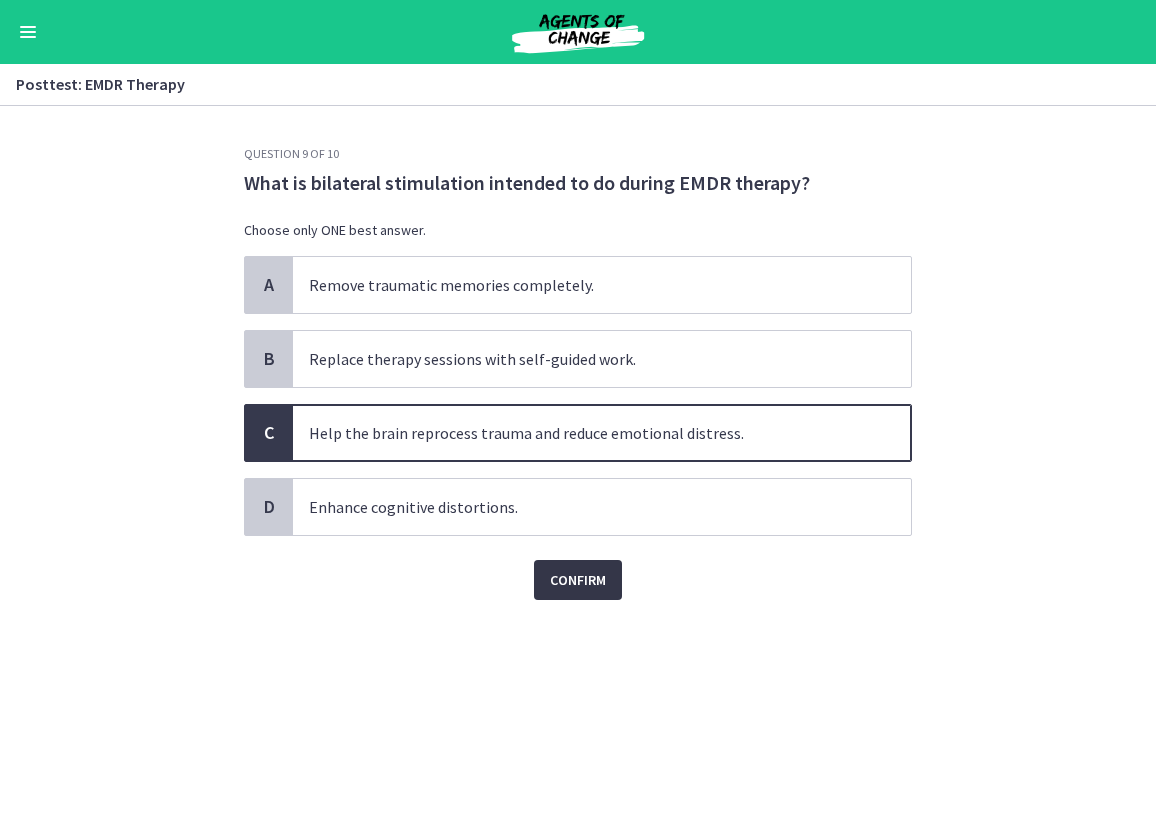 click on "Confirm" at bounding box center [578, 580] 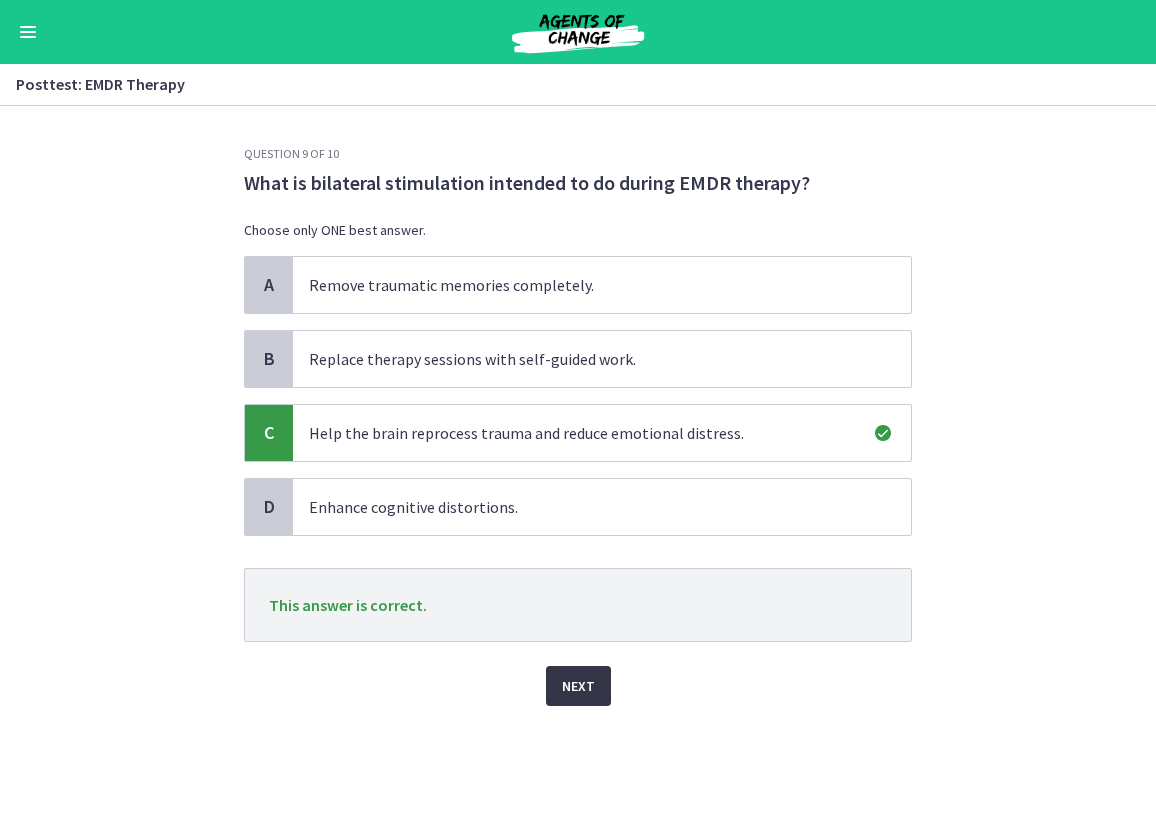 click on "Next" at bounding box center [578, 686] 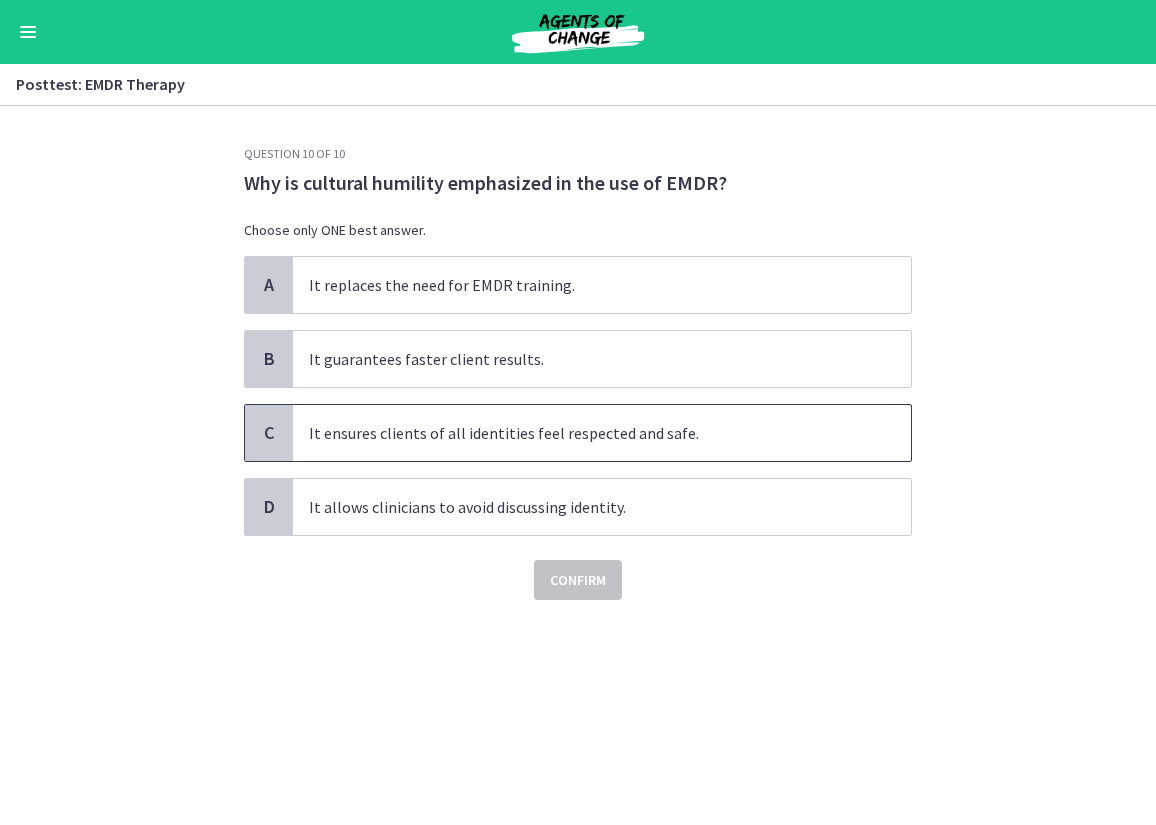 click on "It ensures clients of all identities feel respected and safe." at bounding box center (602, 433) 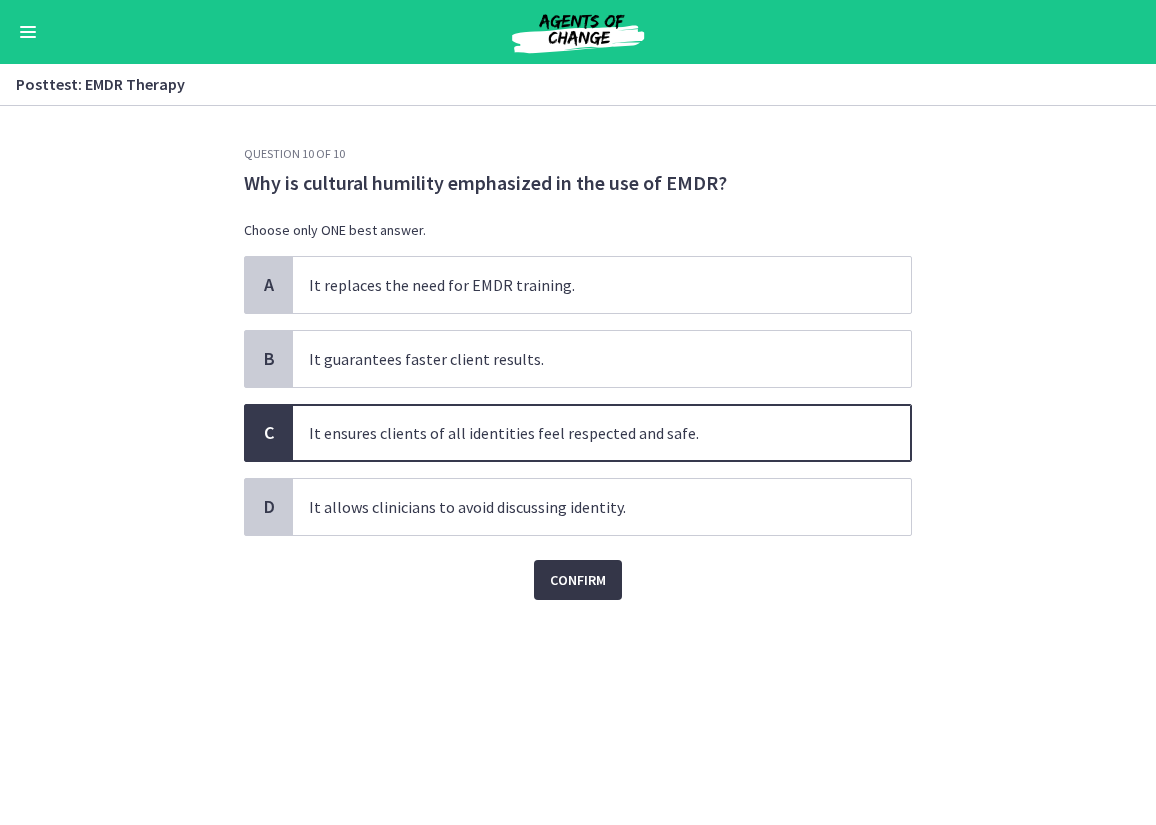 click on "Confirm" at bounding box center (578, 580) 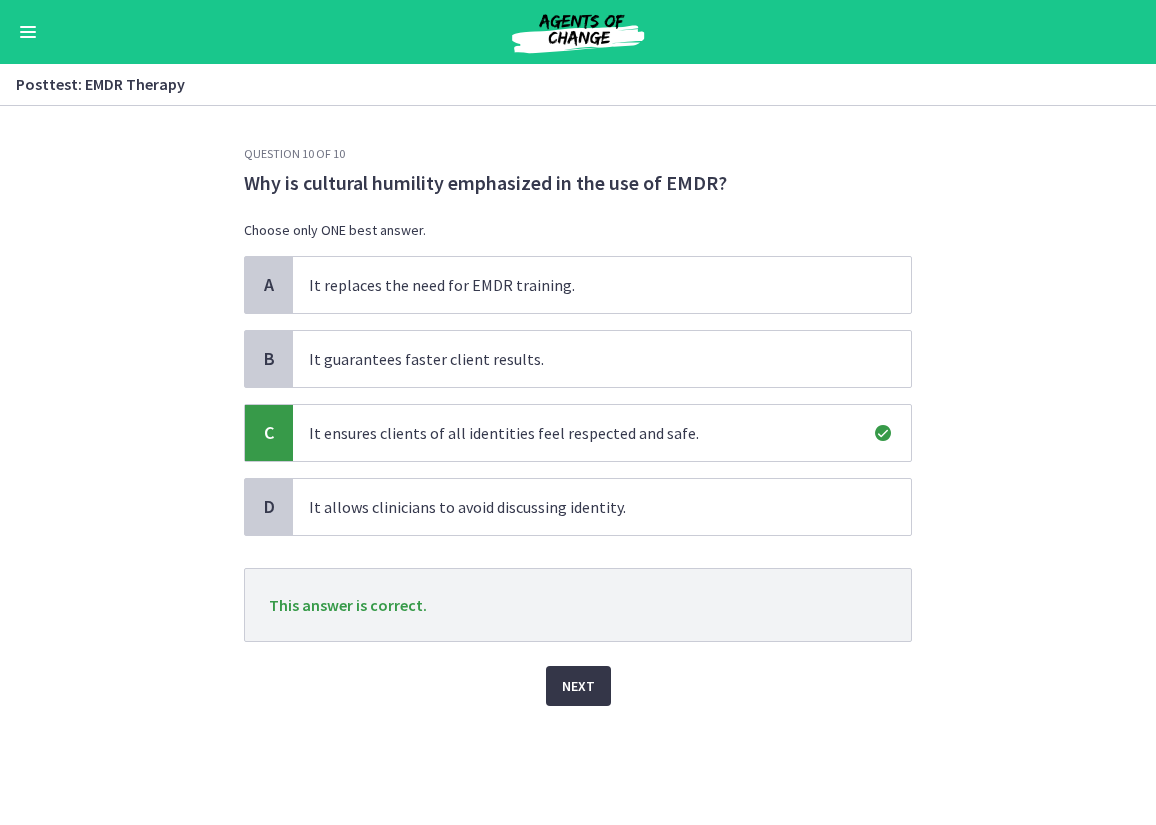 click on "Next" at bounding box center [578, 686] 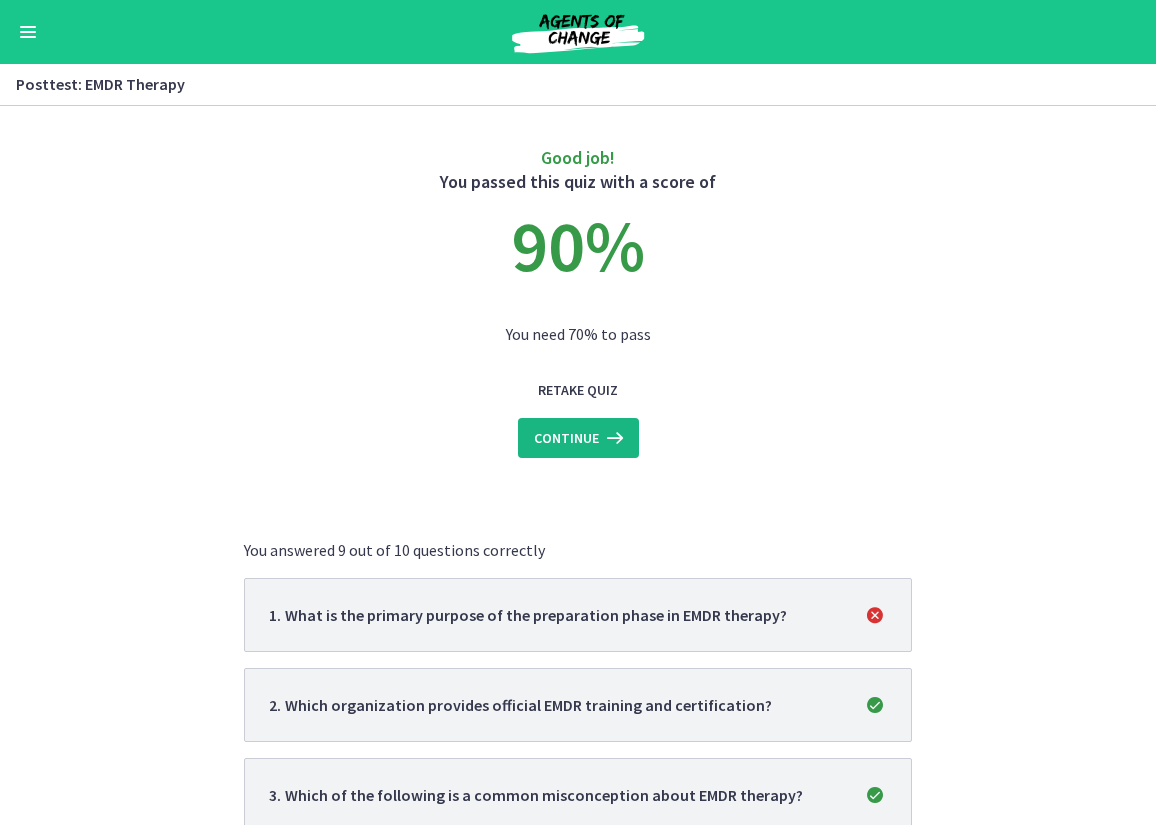 click on "Continue" at bounding box center [566, 438] 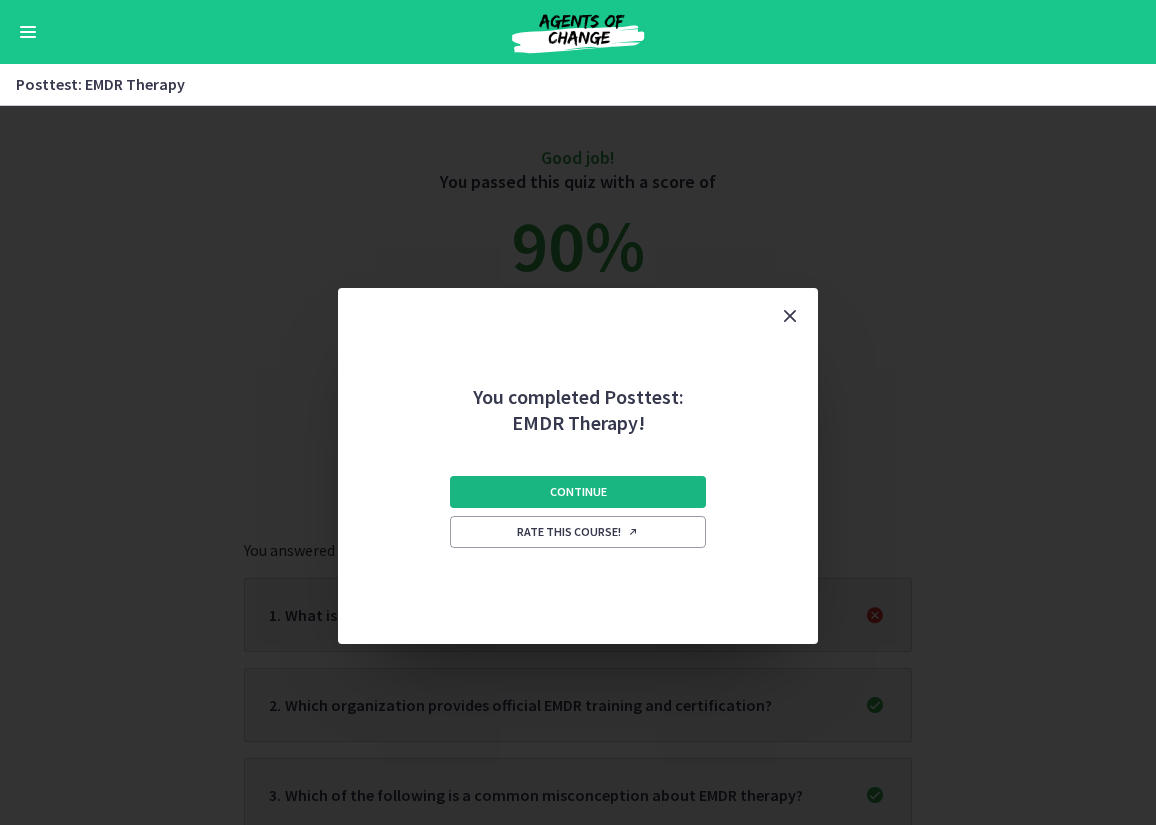 click on "Continue" at bounding box center (578, 492) 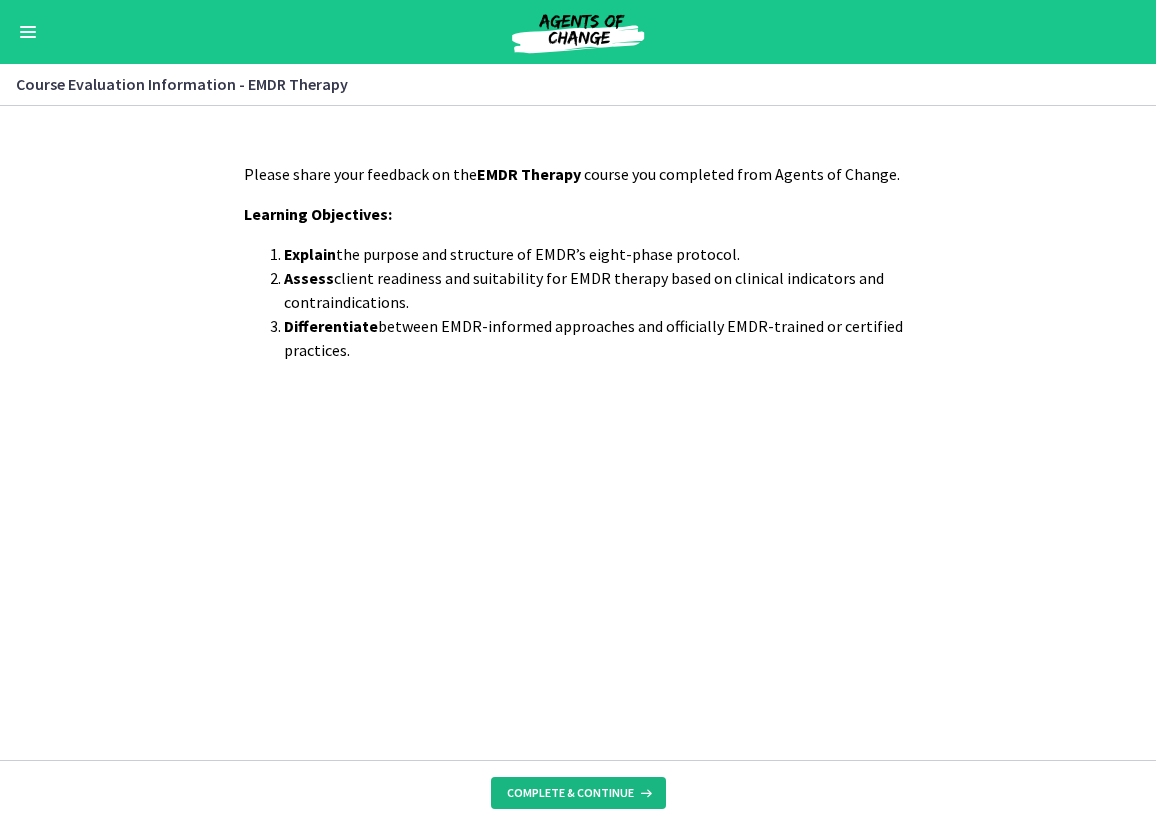 click on "Complete & continue" at bounding box center (570, 793) 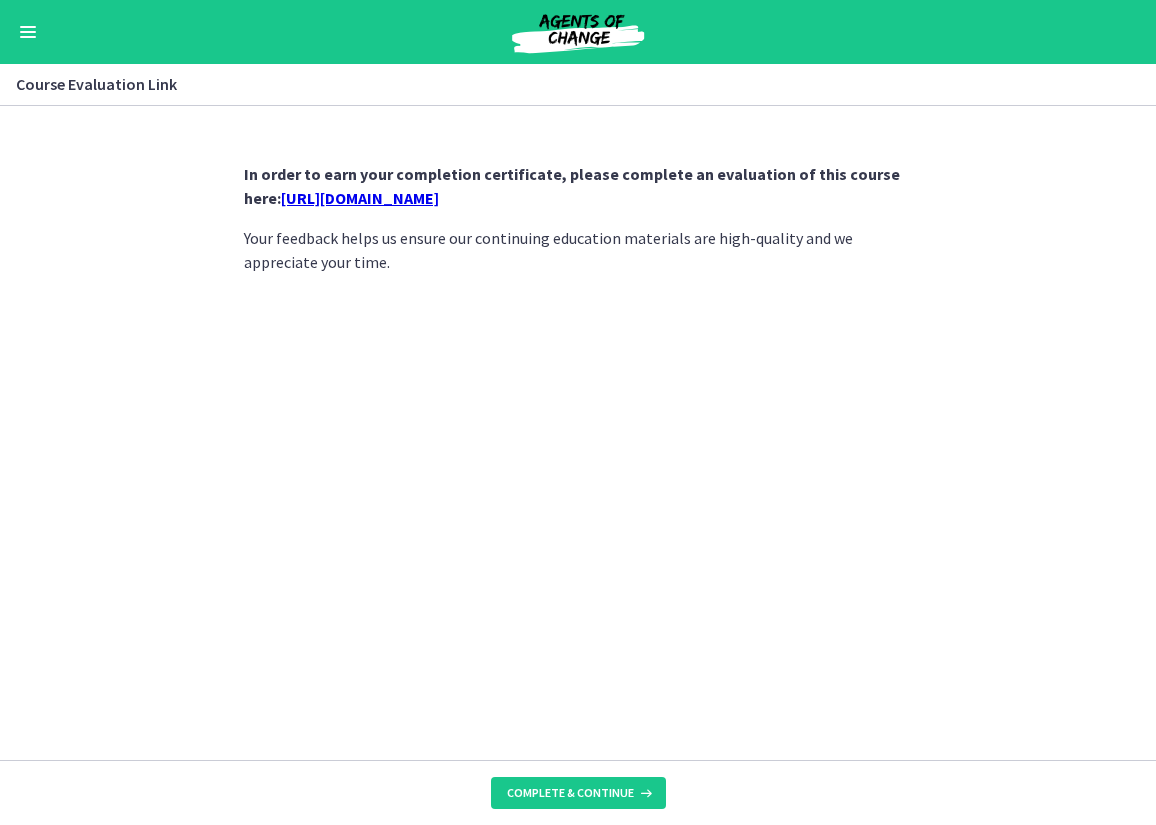 click on "https://forms.gle/QQFHE15KGtTmDCbo8" at bounding box center [360, 198] 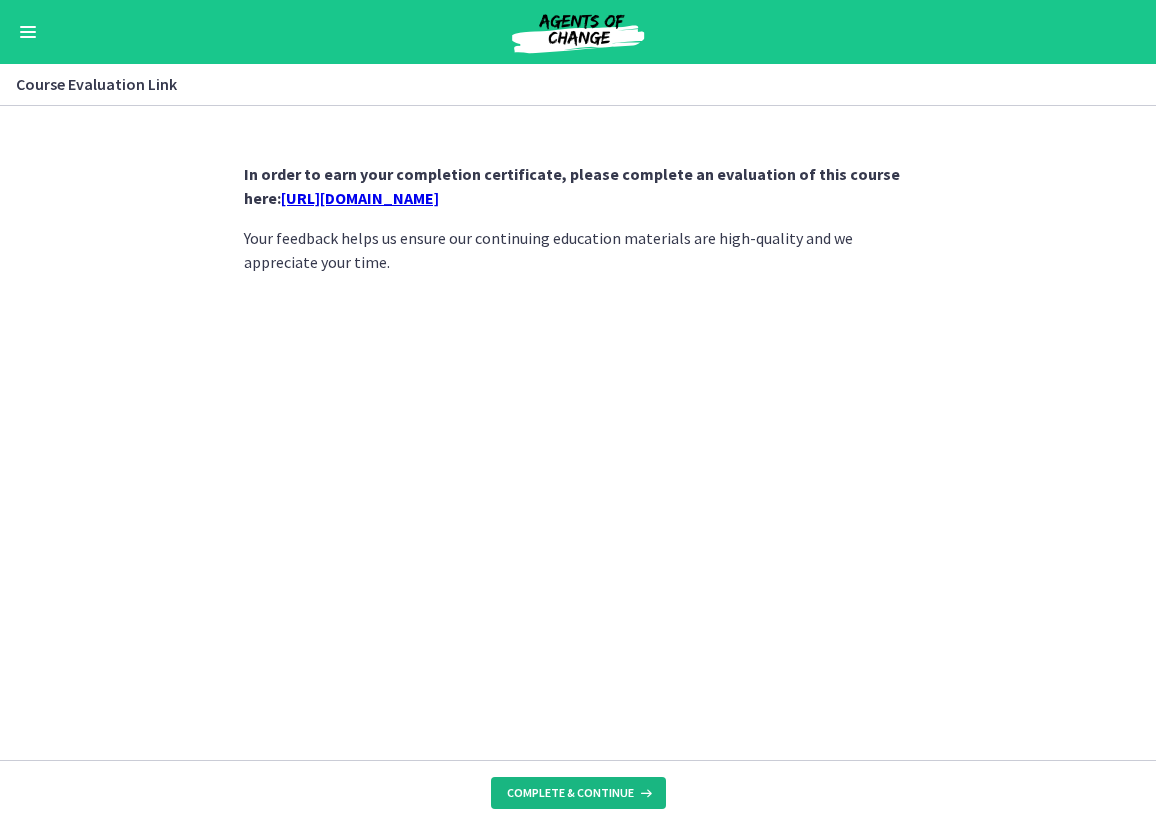 click on "Complete & continue" at bounding box center (570, 793) 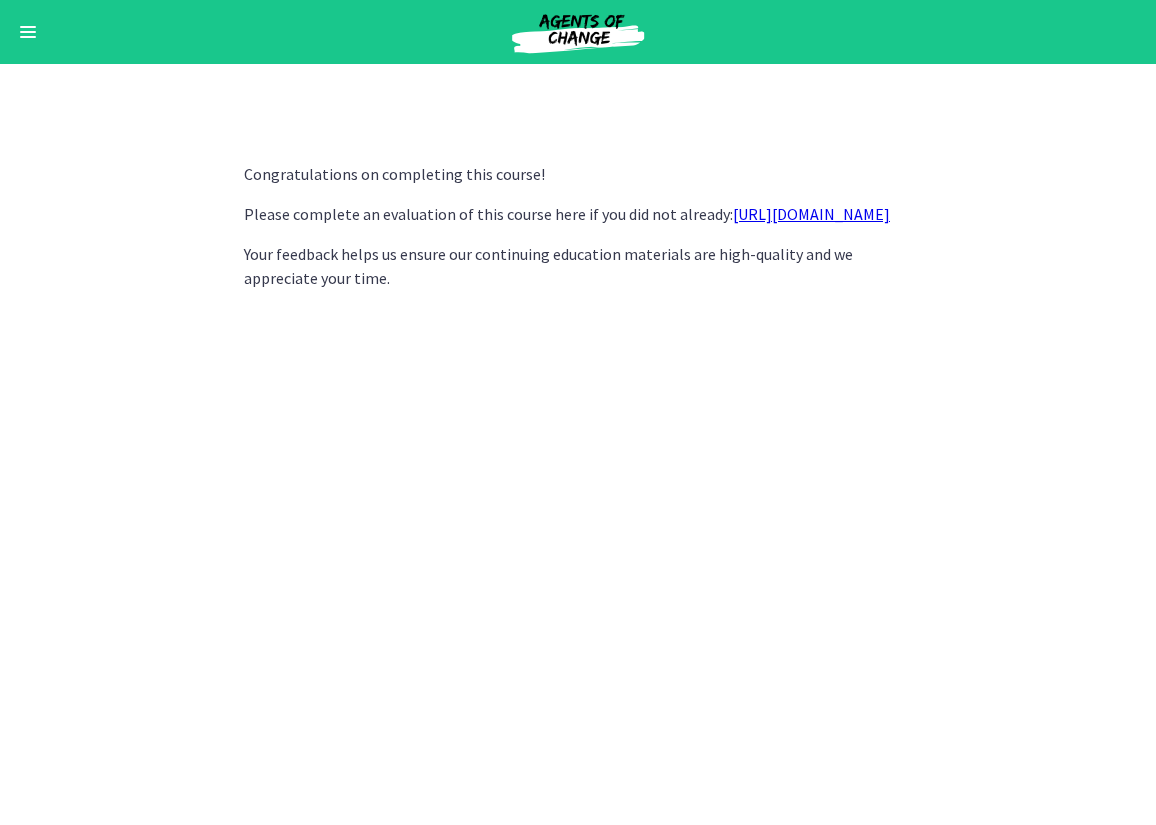 click on "Your feedback helps us ensure our continuing education materials are high-quality and we appreciate your time." at bounding box center (578, 266) 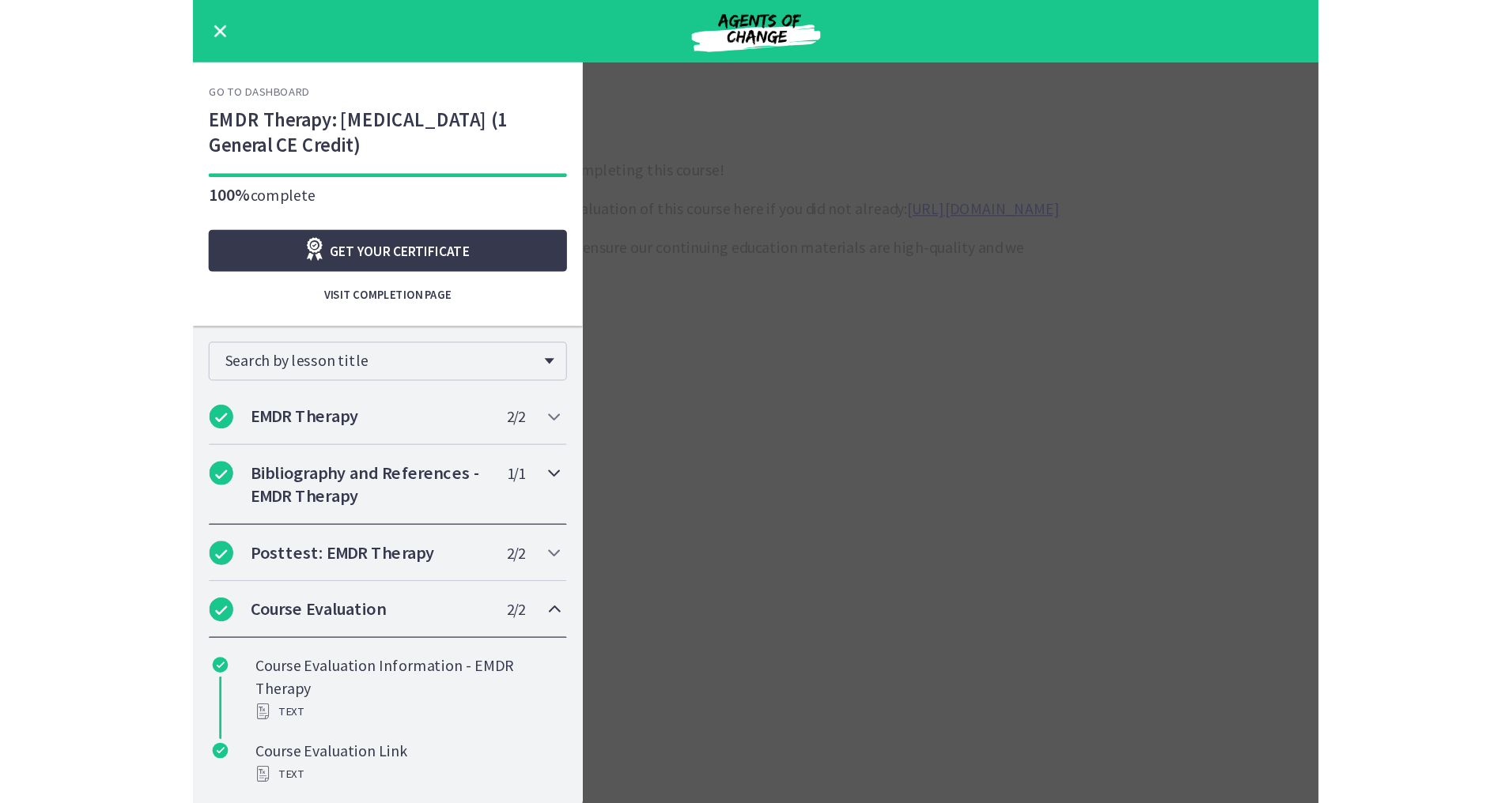 scroll, scrollTop: 19, scrollLeft: 0, axis: vertical 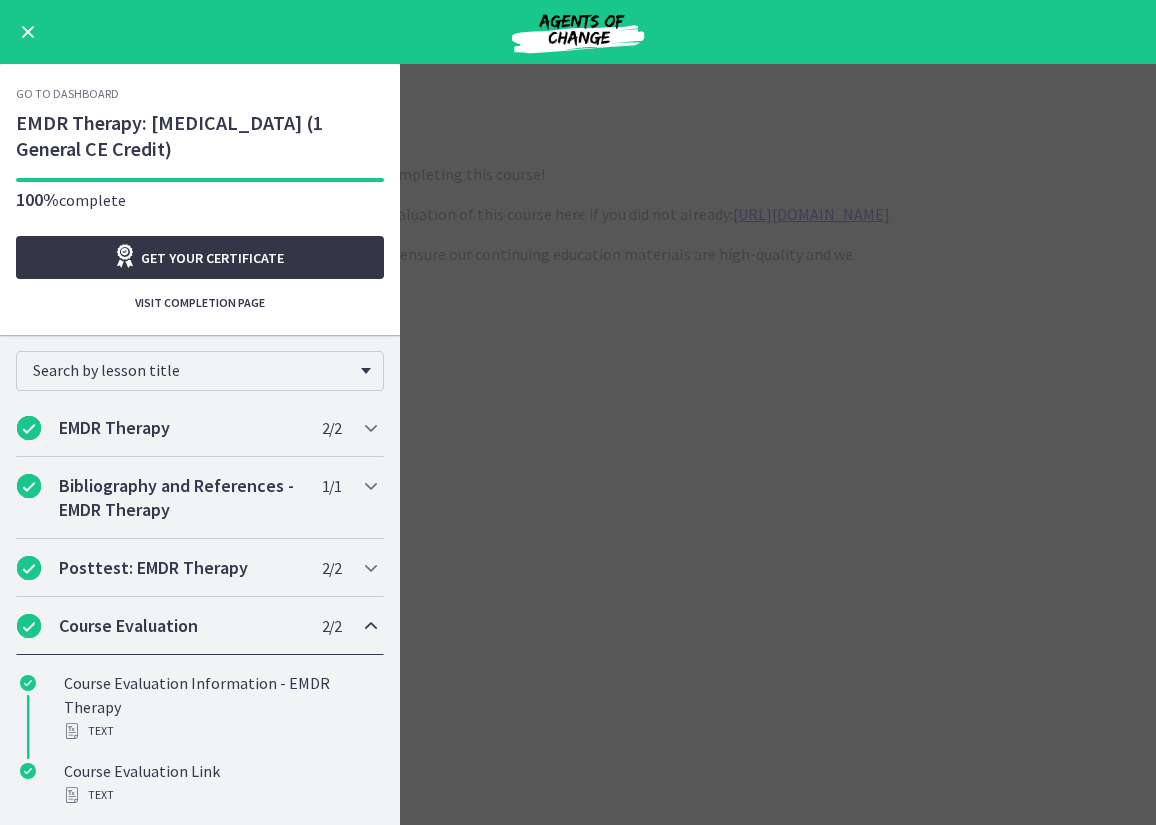click on "Get your certificate" at bounding box center (212, 258) 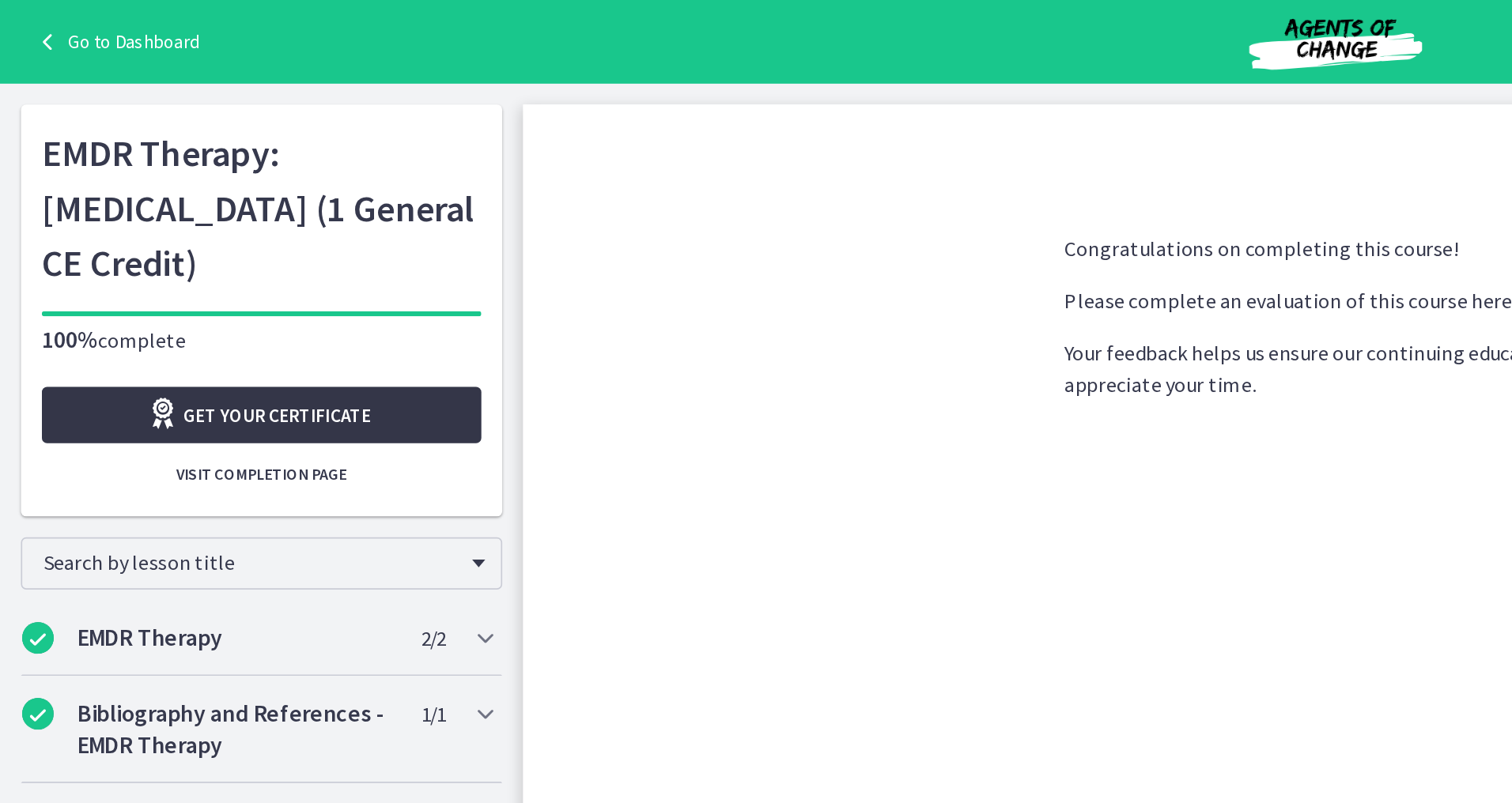 scroll, scrollTop: 0, scrollLeft: 0, axis: both 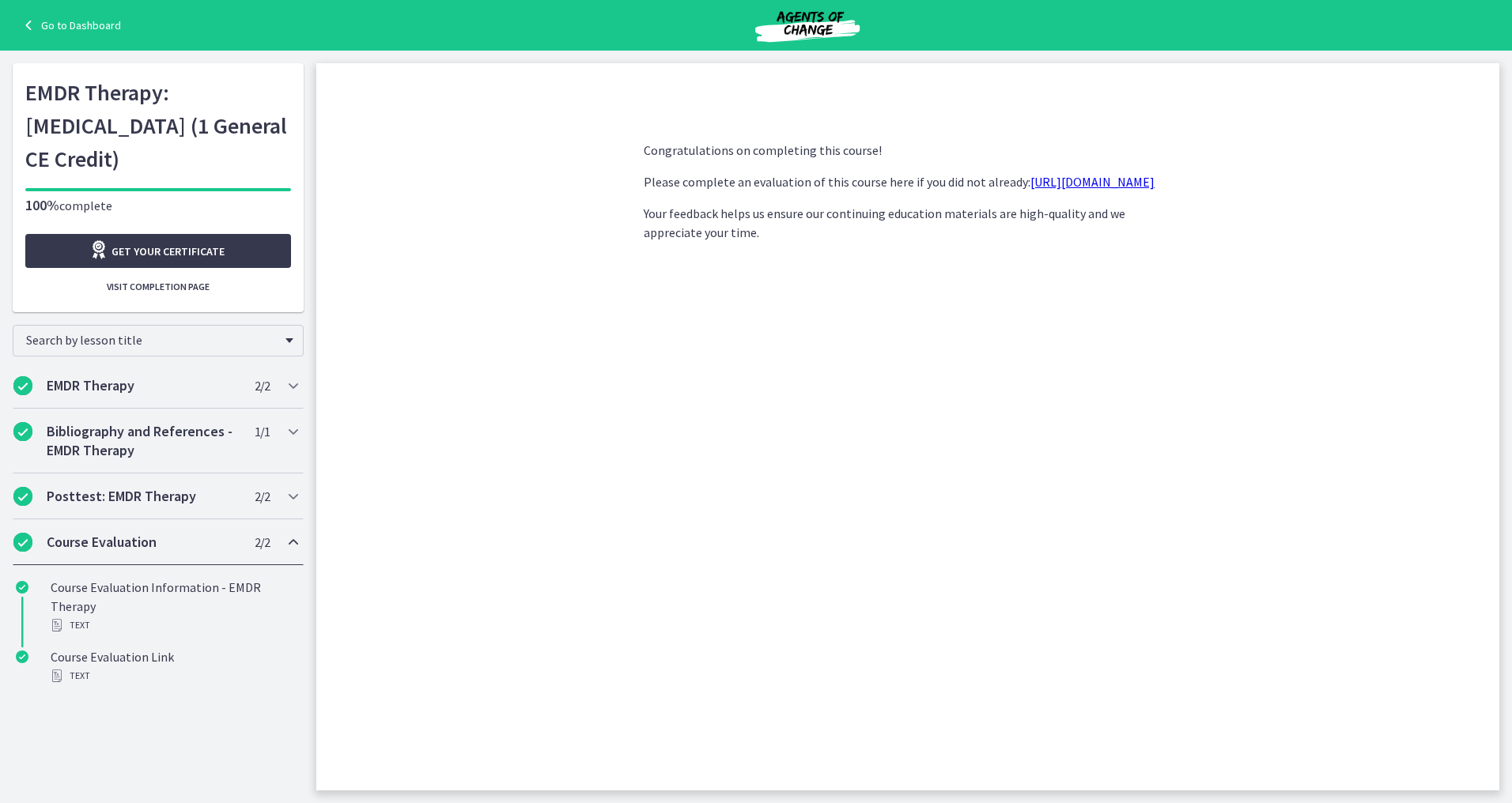 click on "Go to Dashboard" at bounding box center (70, 25) 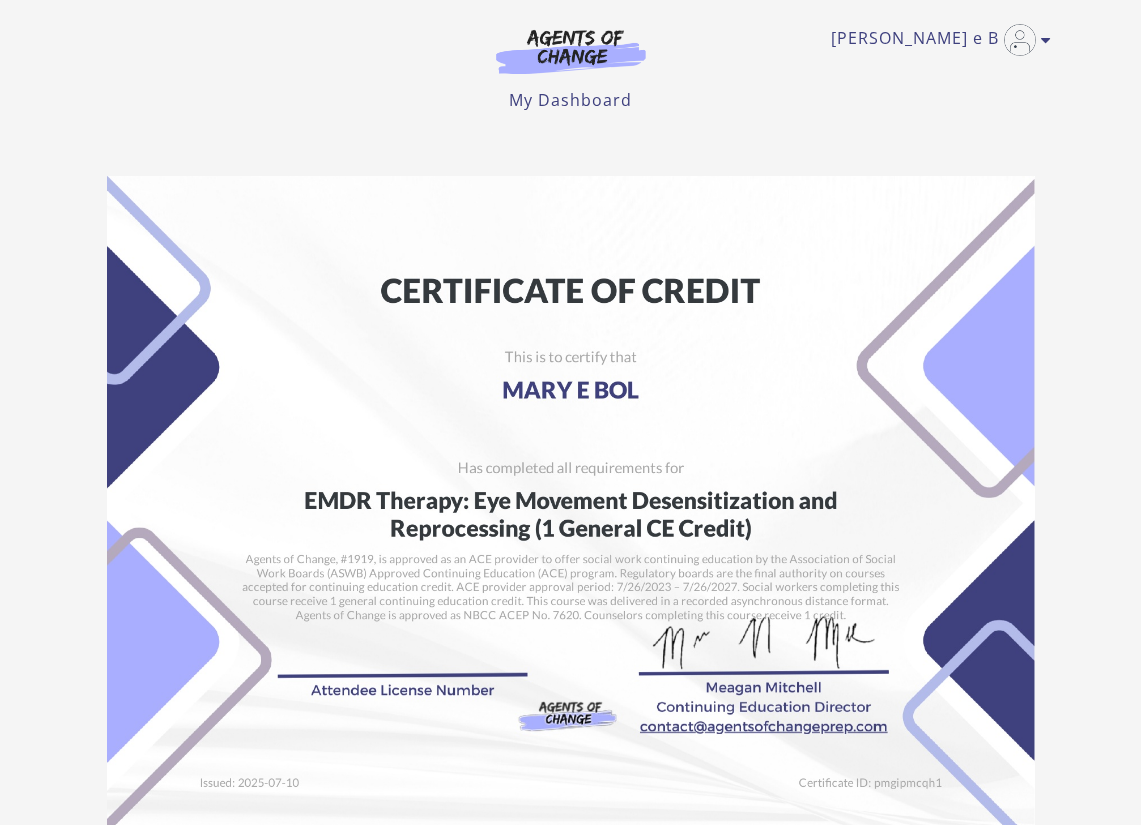 scroll, scrollTop: 0, scrollLeft: 0, axis: both 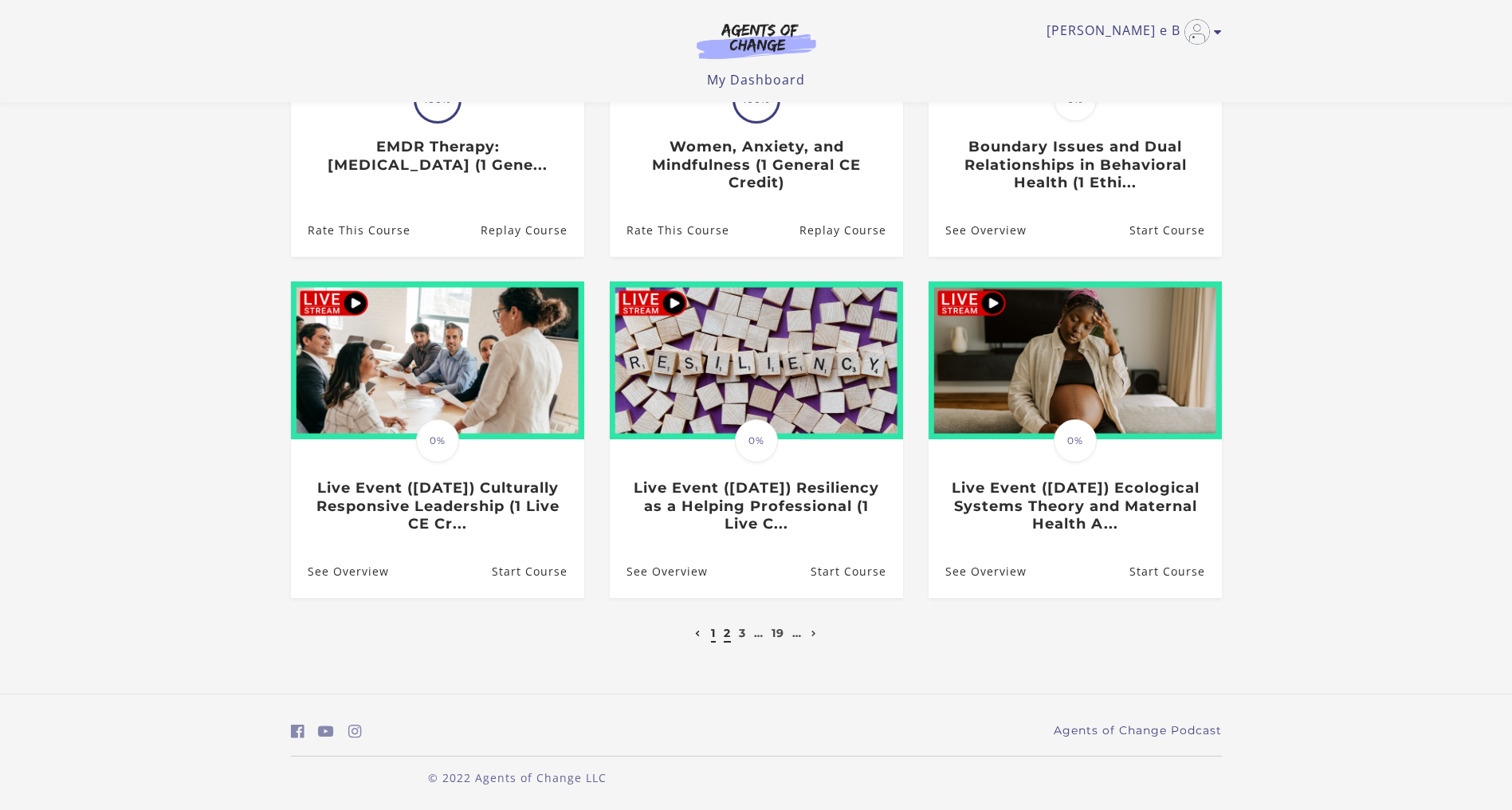 click on "2" at bounding box center [727, 633] 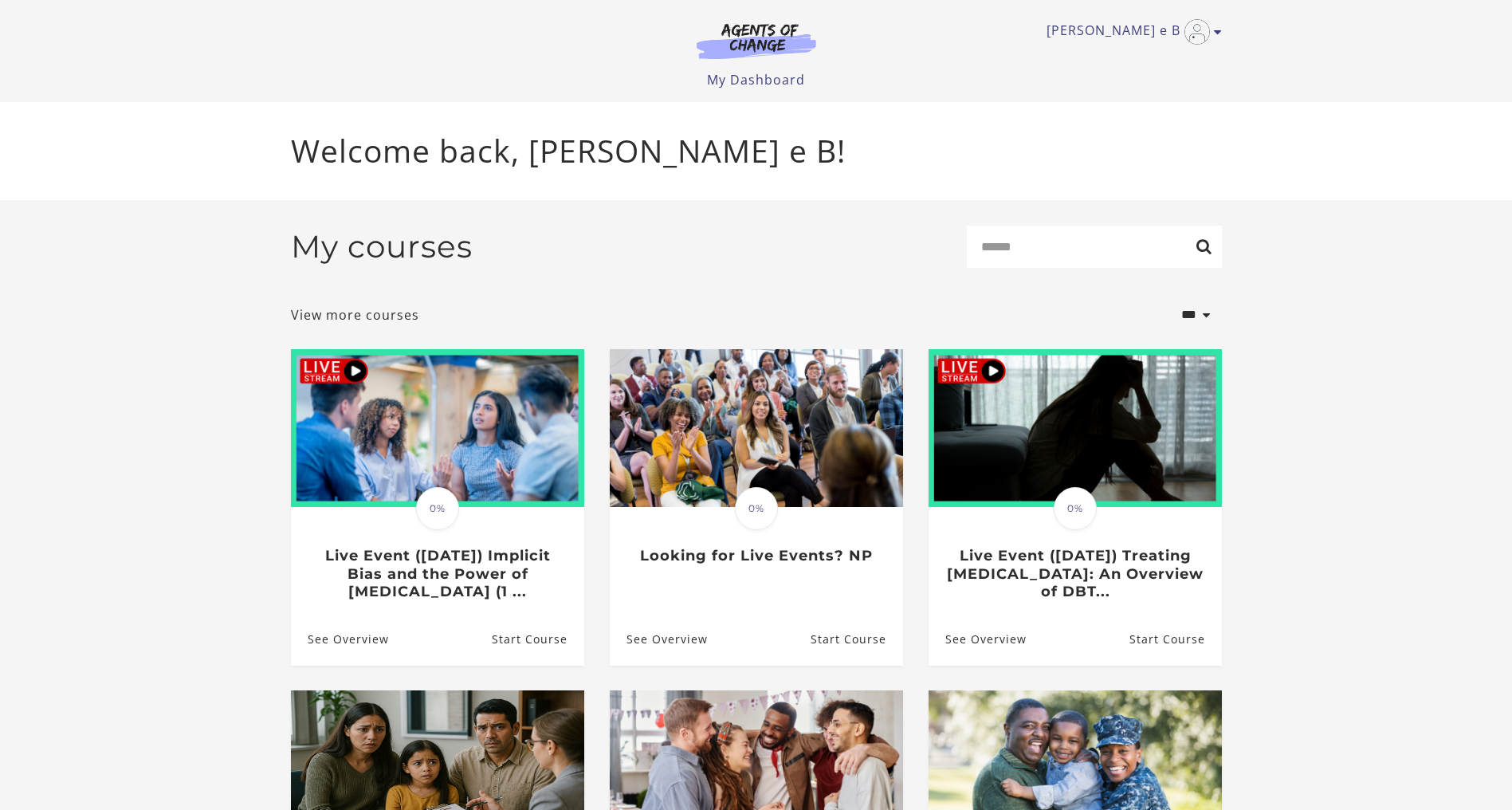 scroll, scrollTop: 0, scrollLeft: 0, axis: both 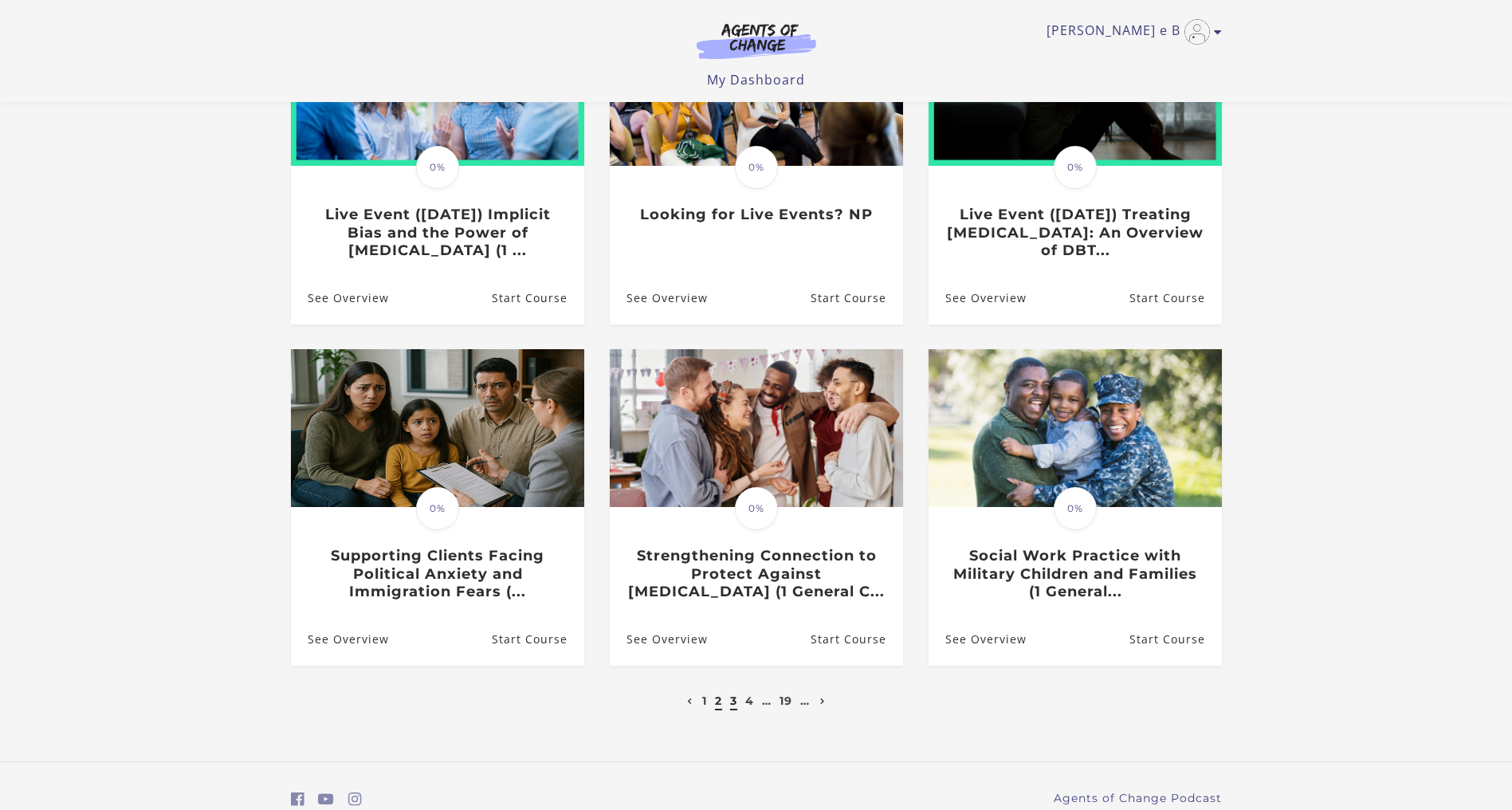 click on "3" at bounding box center (733, 701) 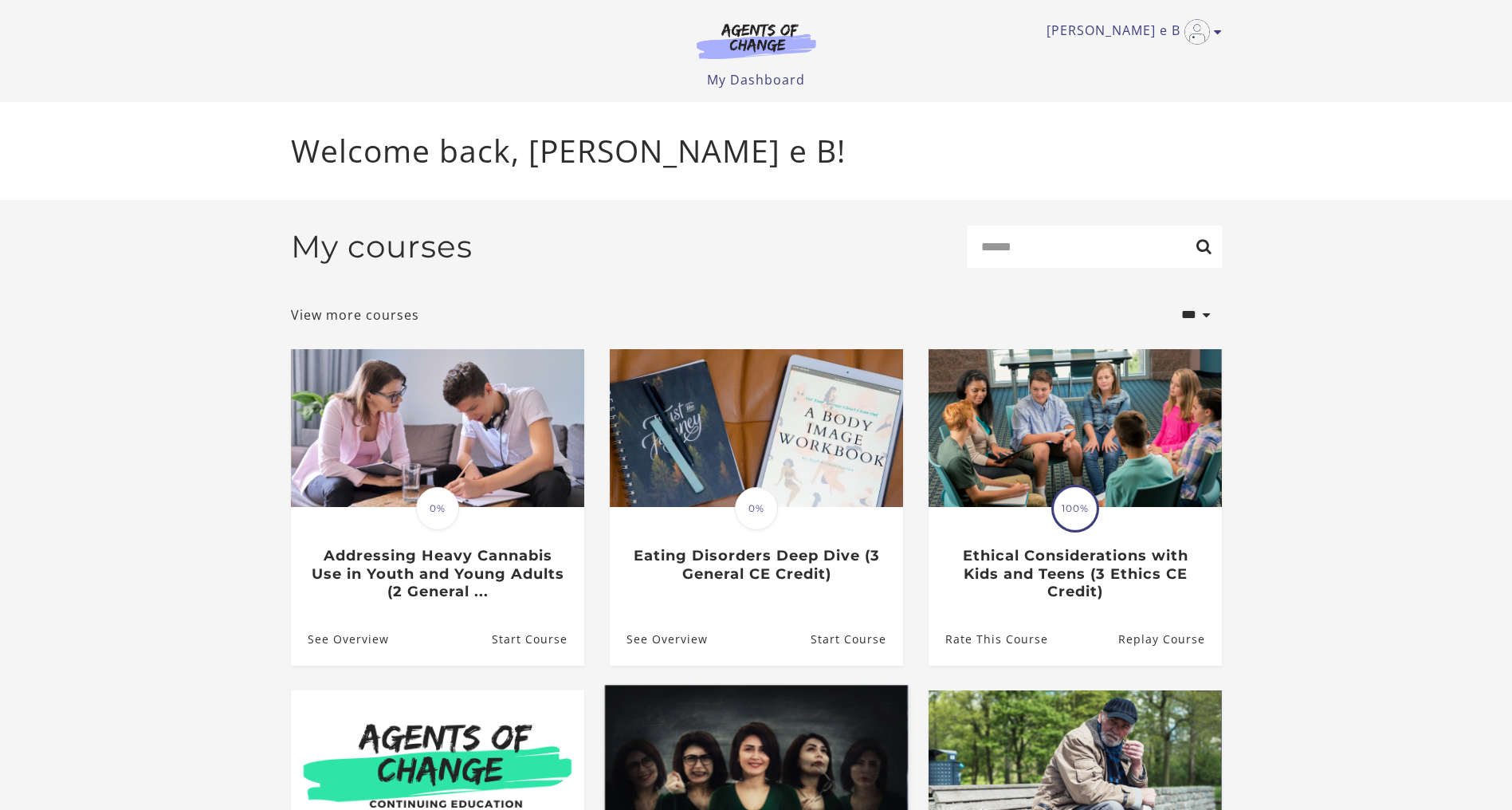 scroll, scrollTop: 0, scrollLeft: 0, axis: both 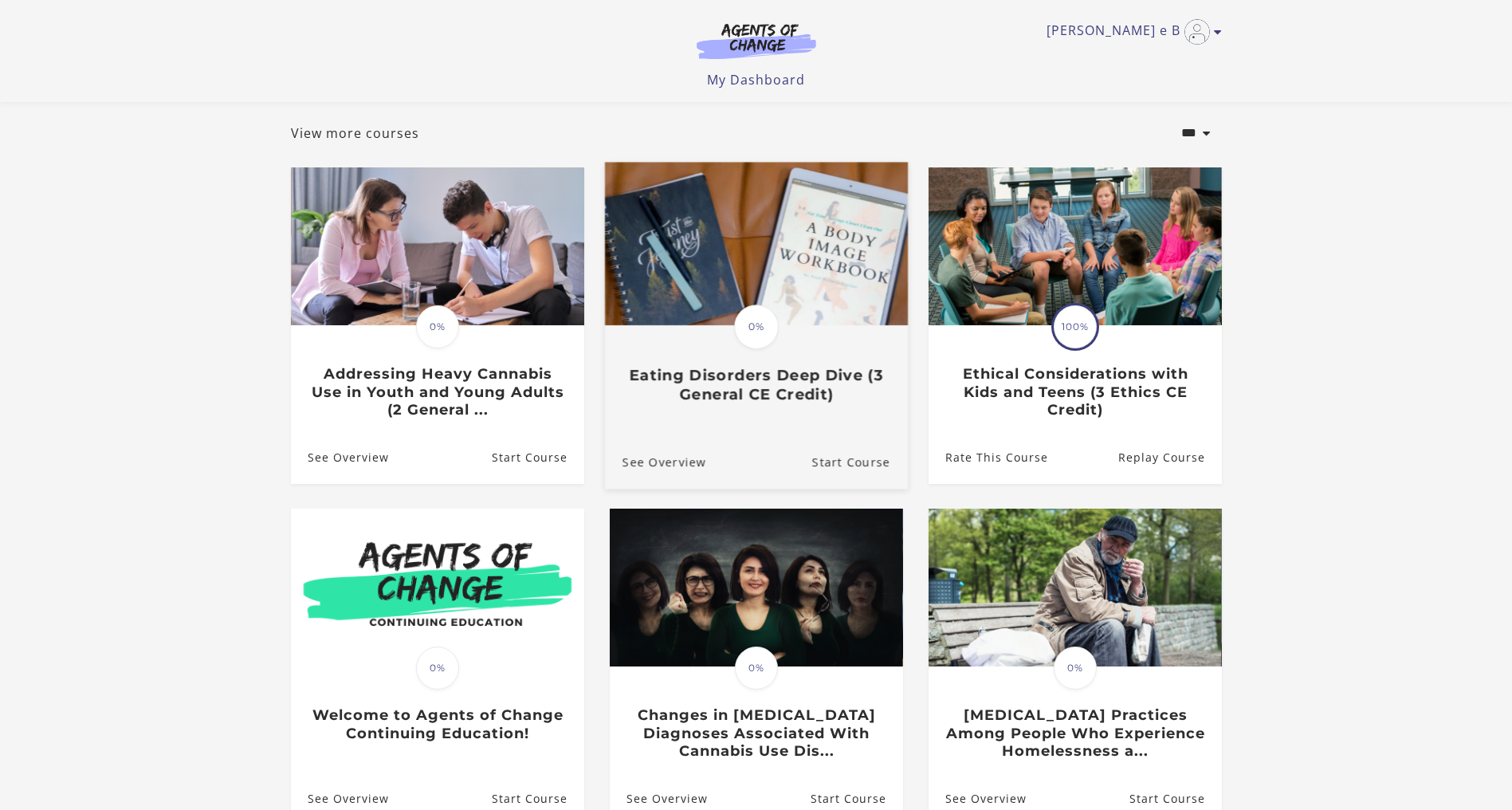 click on "Eating Disorders Deep Dive (3 General CE Credit)" at bounding box center [756, 384] 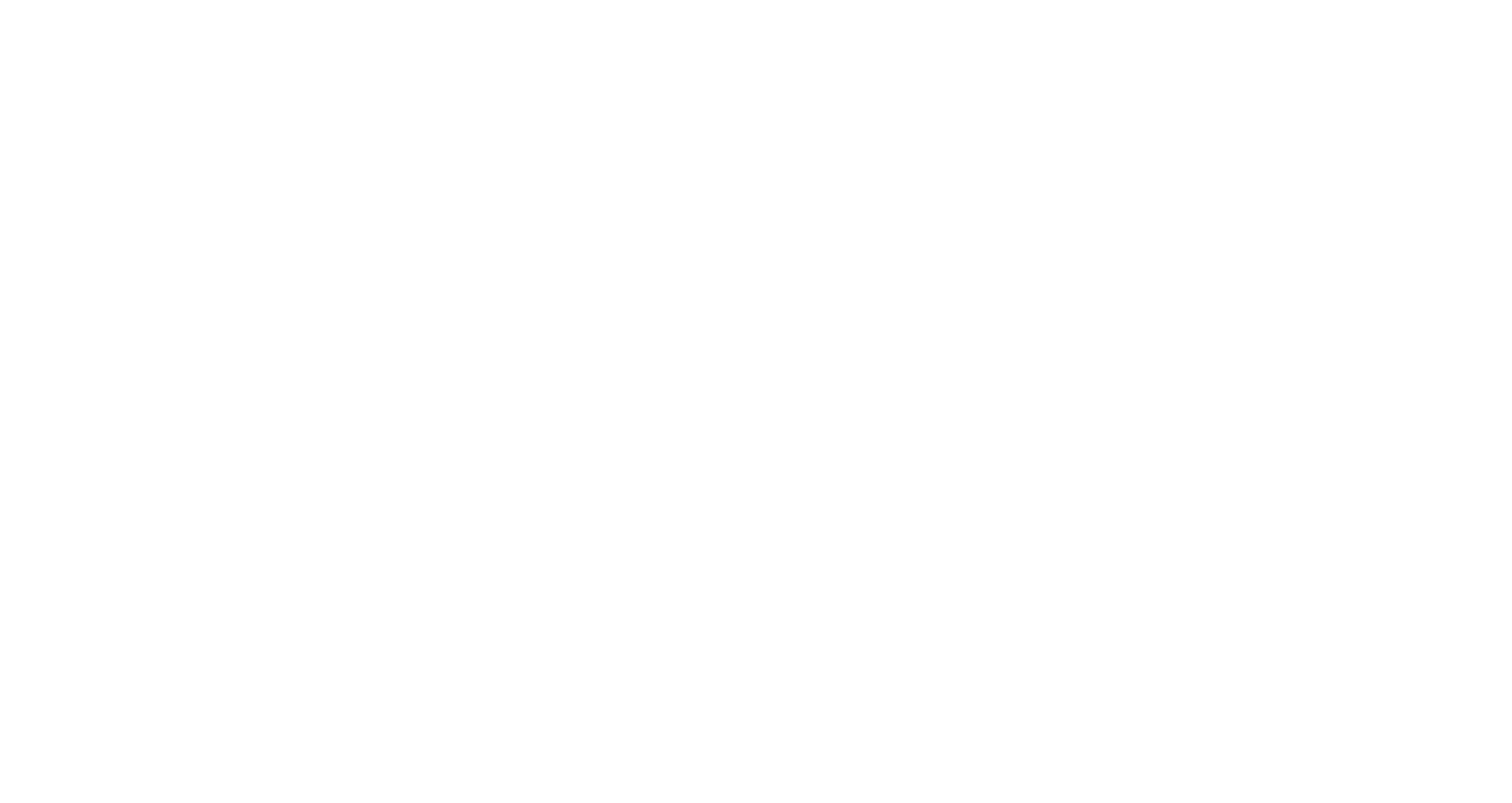 scroll, scrollTop: 0, scrollLeft: 0, axis: both 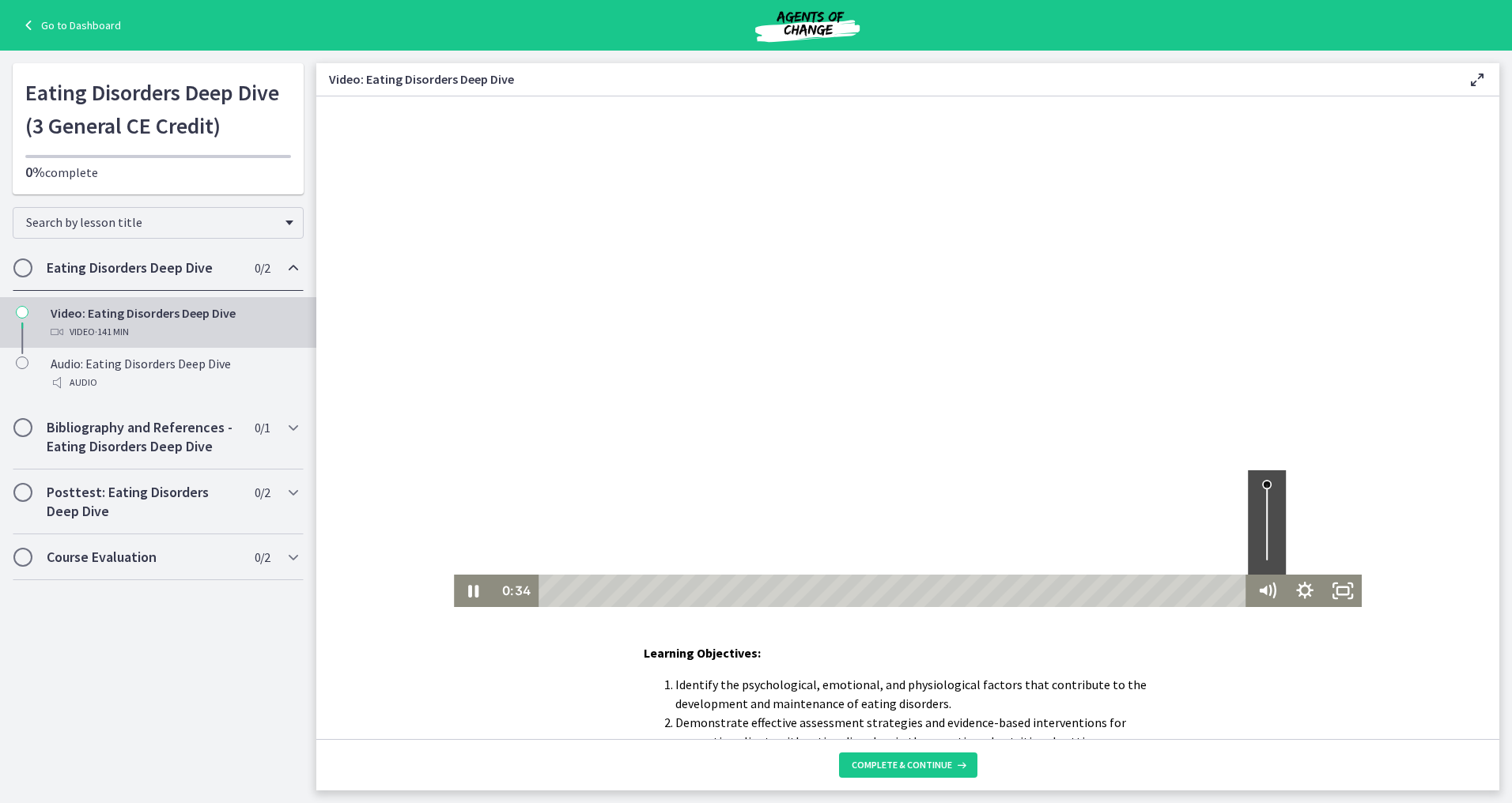 click at bounding box center [1268, 522] 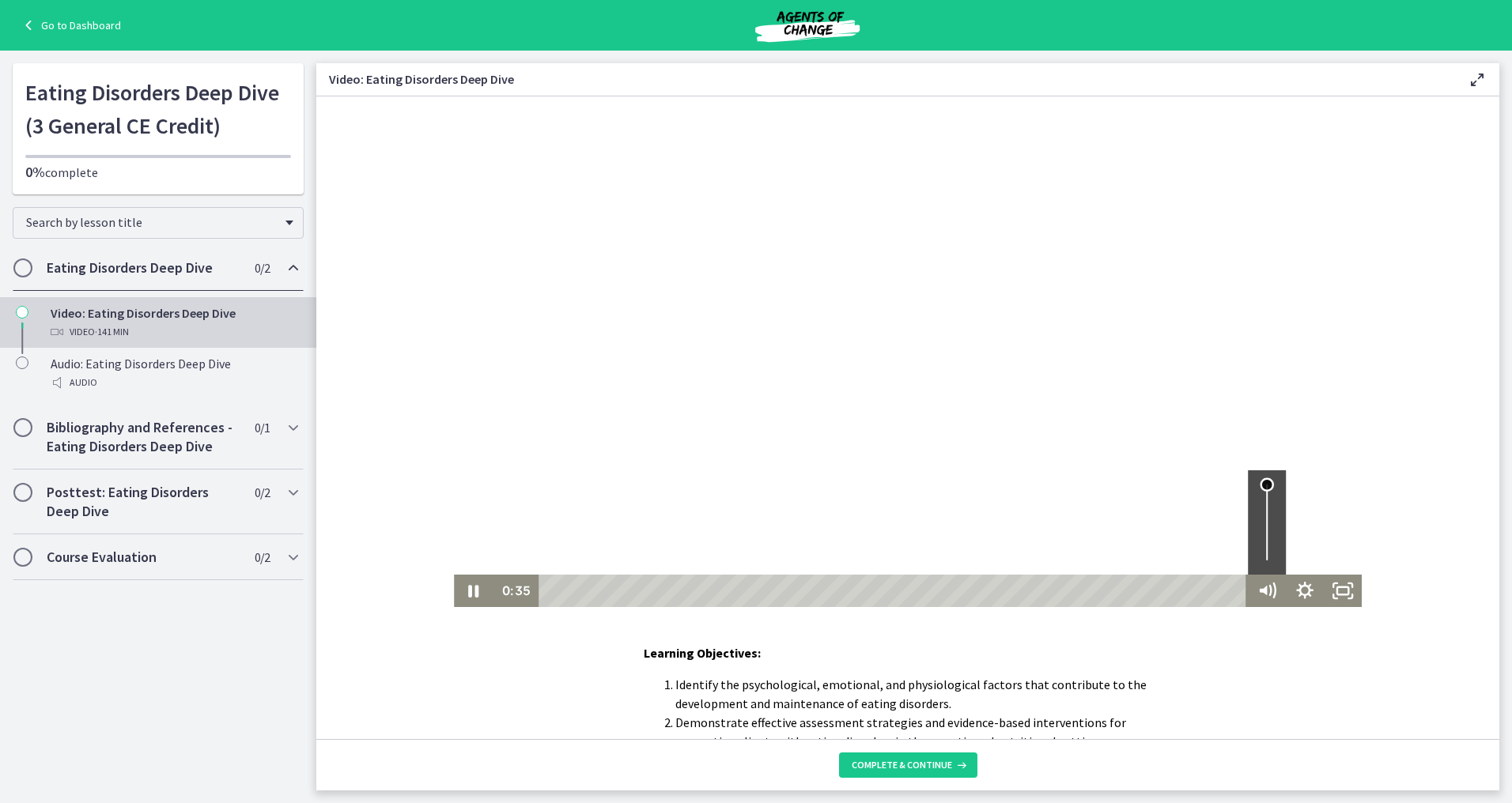 drag, startPoint x: 1259, startPoint y: 529, endPoint x: 1261, endPoint y: 466, distance: 63.031738 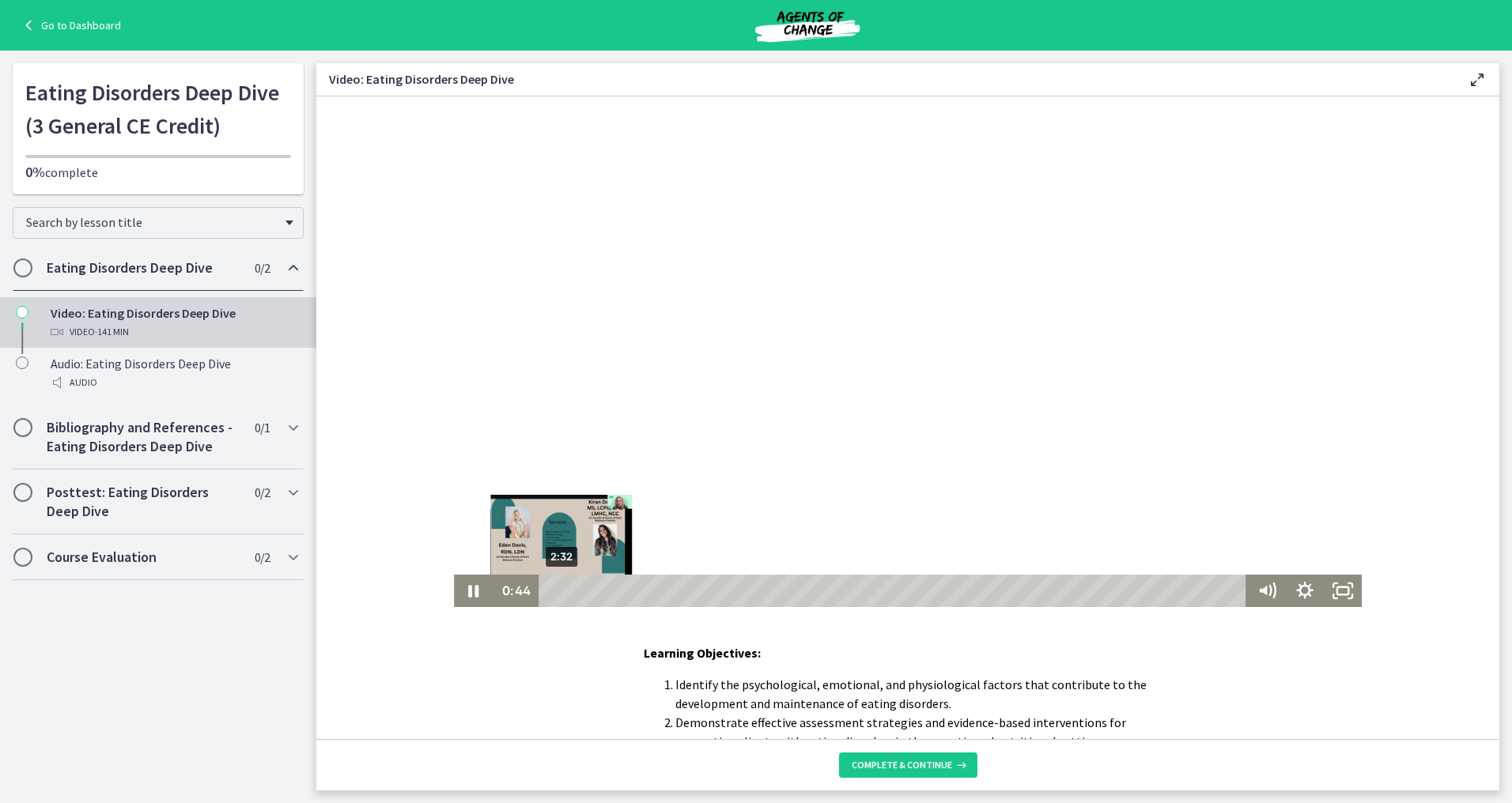 click on "2:32" at bounding box center (895, 590) 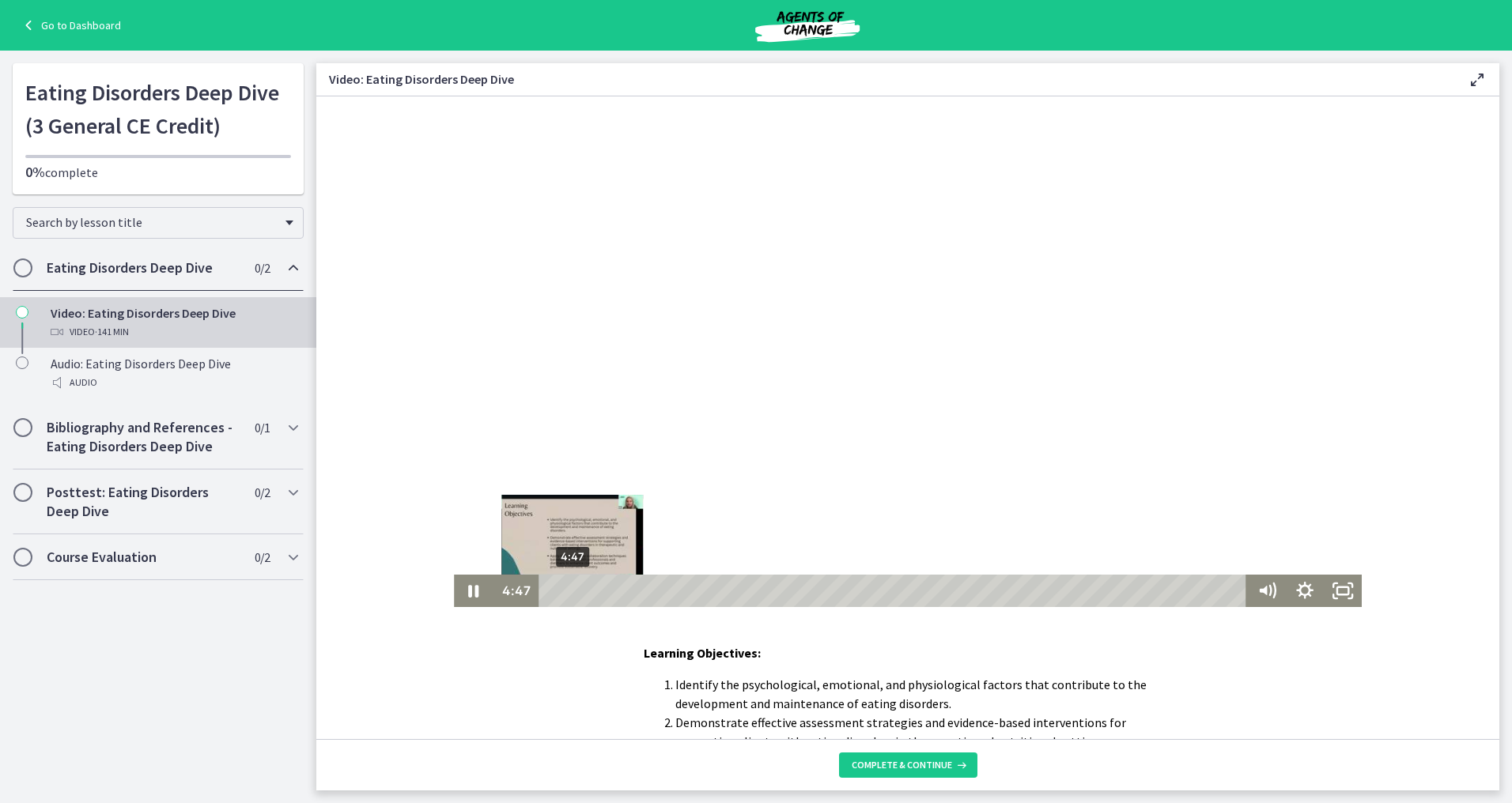click on "4:47" at bounding box center (895, 590) 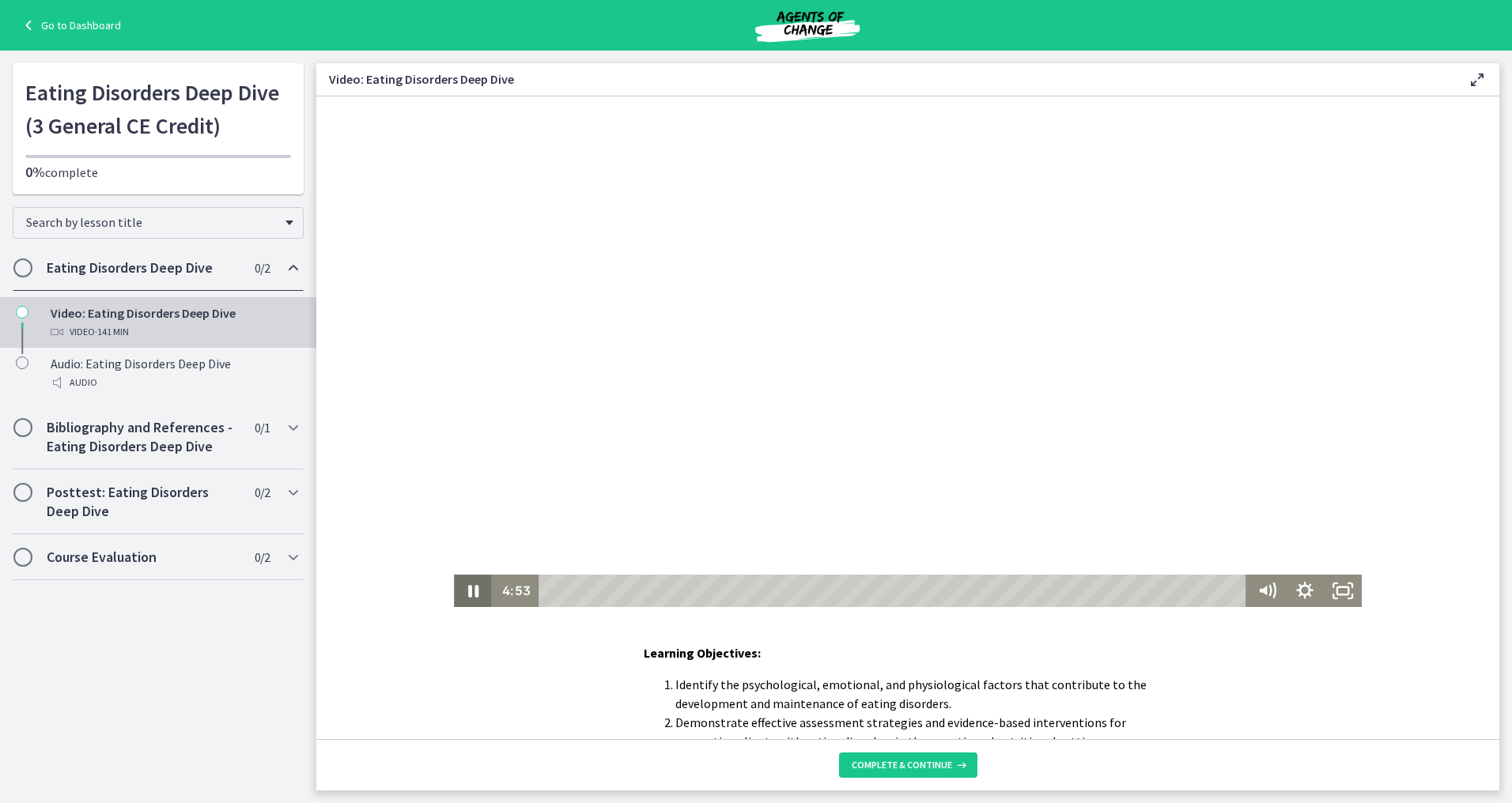 click 